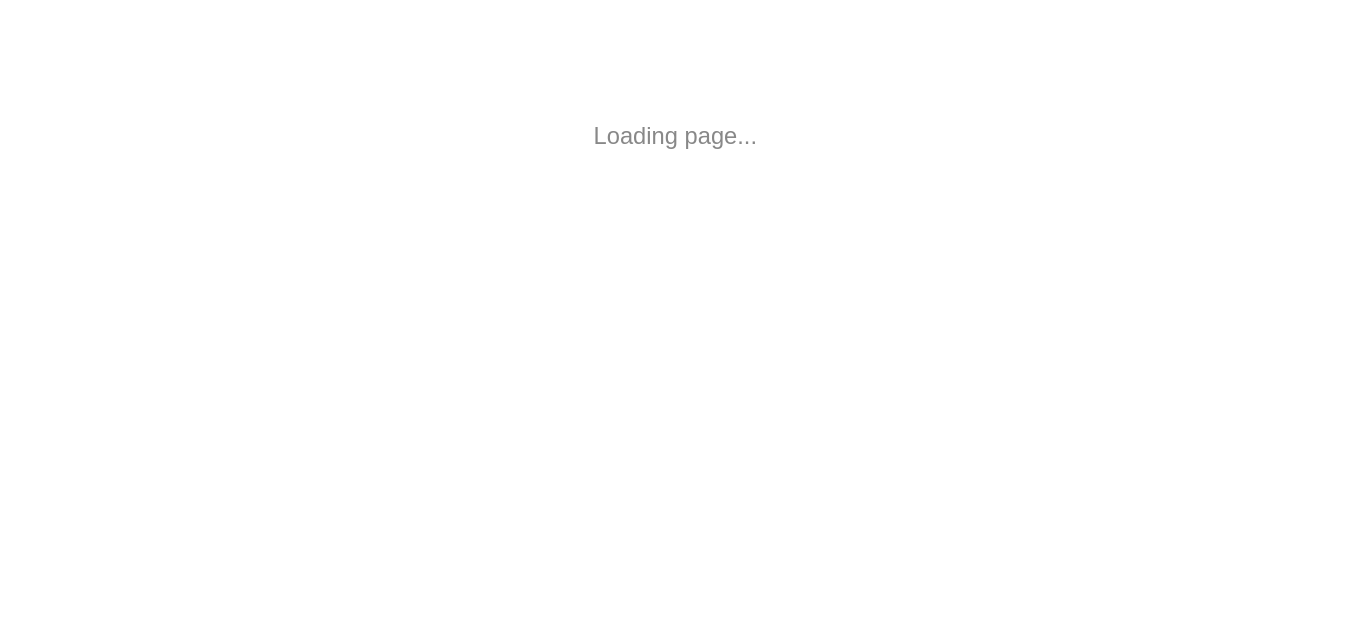 scroll, scrollTop: 0, scrollLeft: 0, axis: both 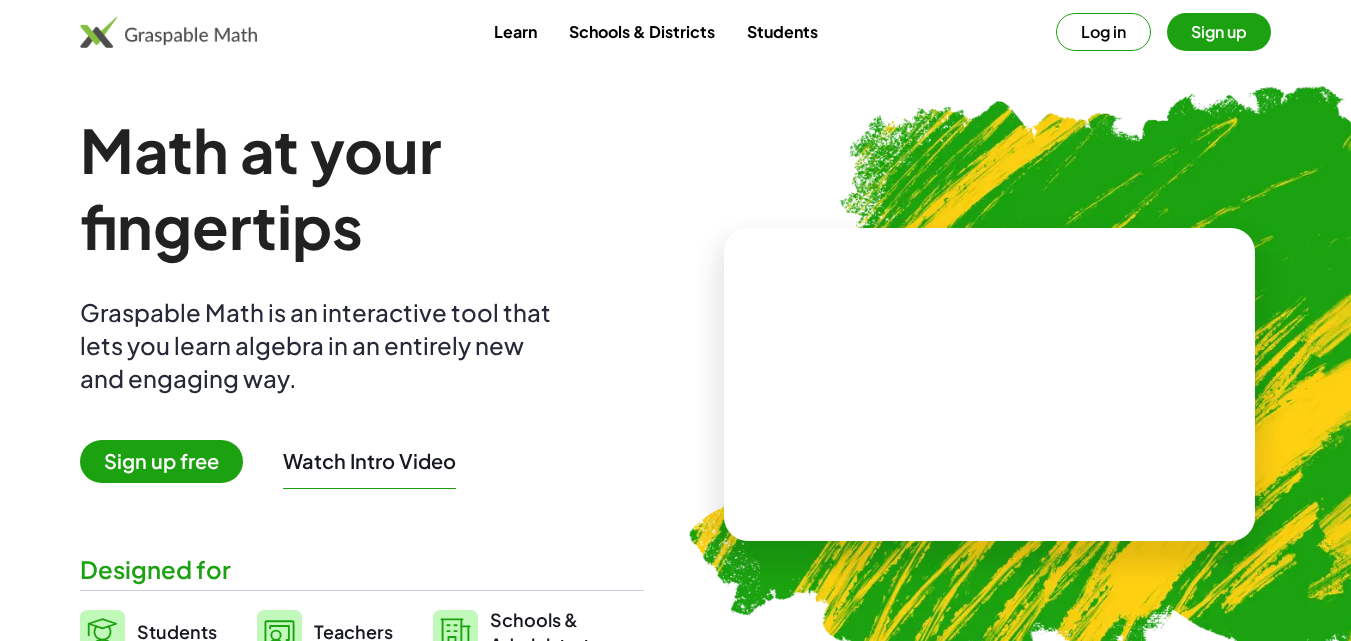 click on "Math at your fingertips" at bounding box center (362, 188) 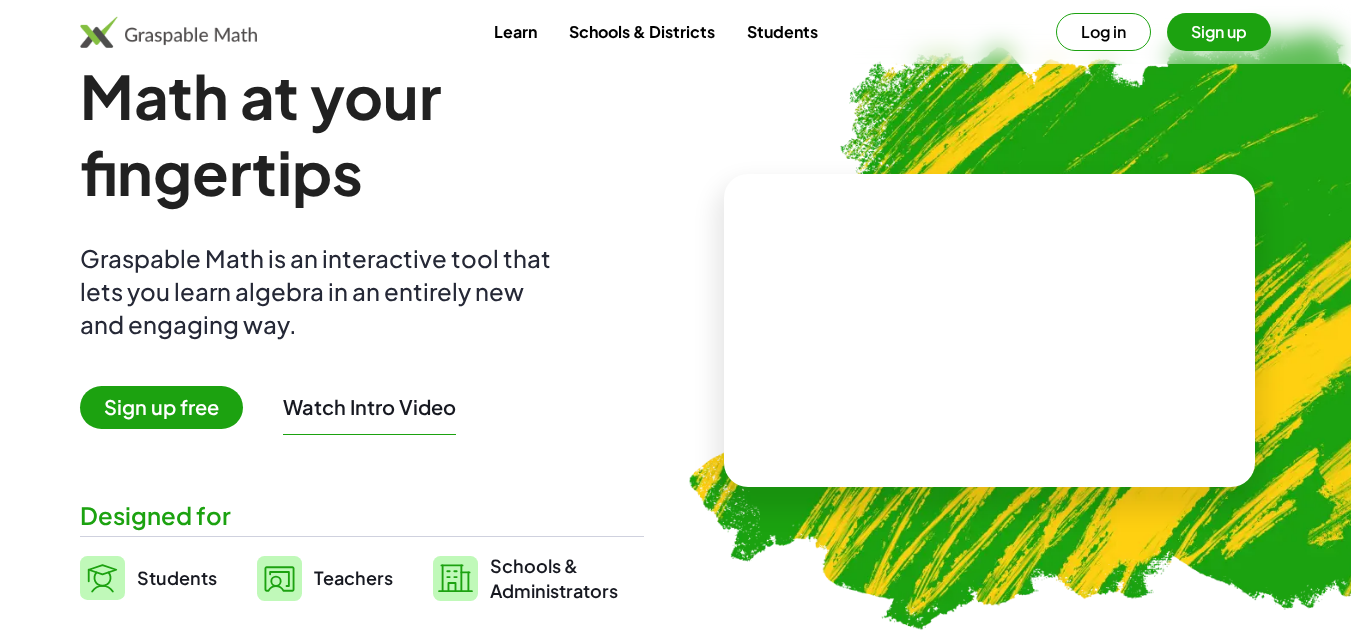scroll, scrollTop: 46, scrollLeft: 0, axis: vertical 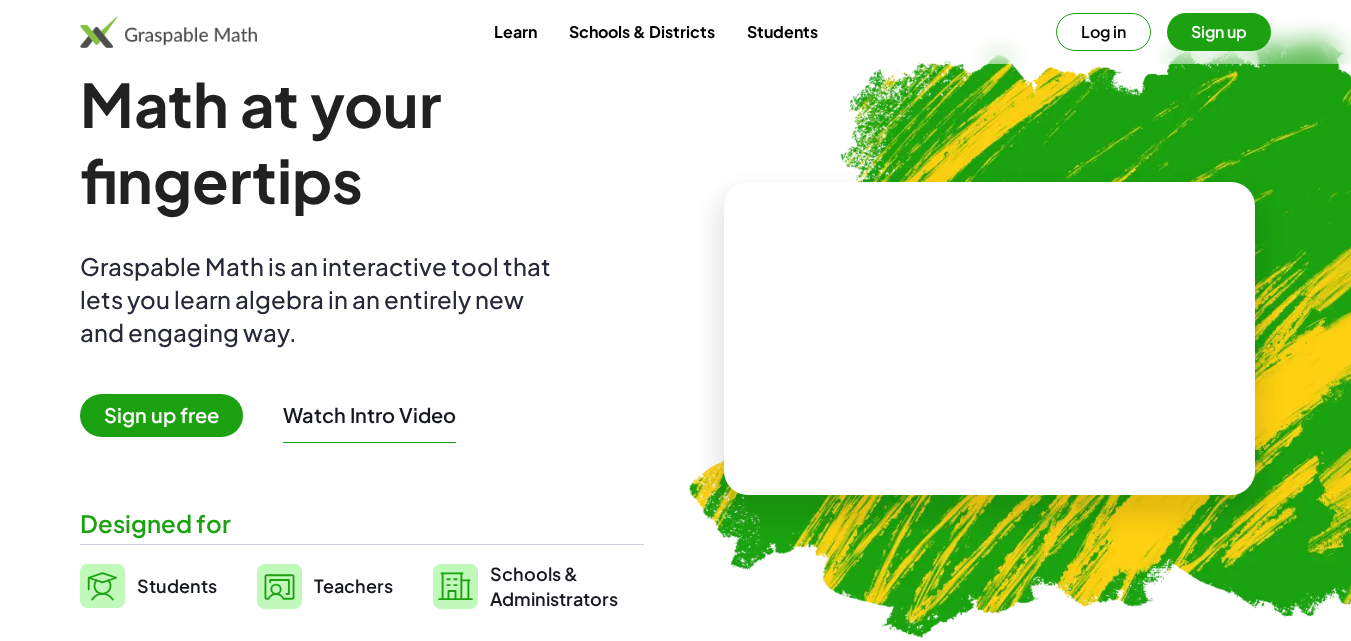 click on "Log in" at bounding box center (1103, 32) 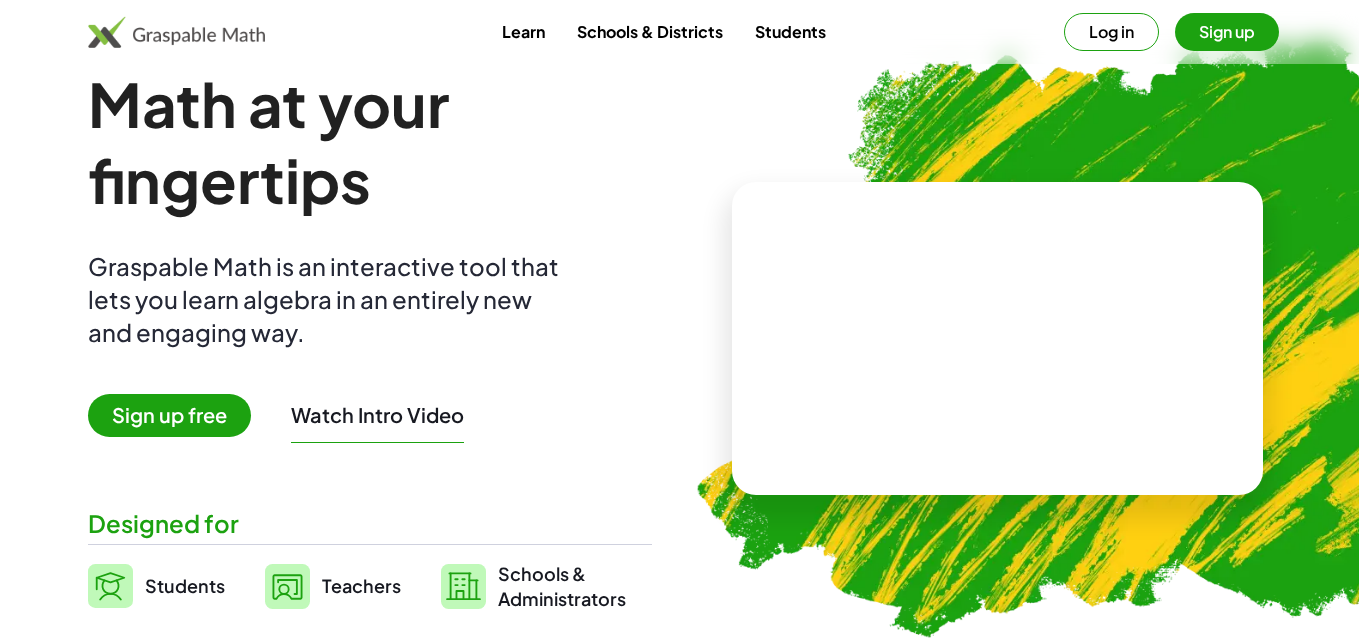 scroll, scrollTop: 0, scrollLeft: 0, axis: both 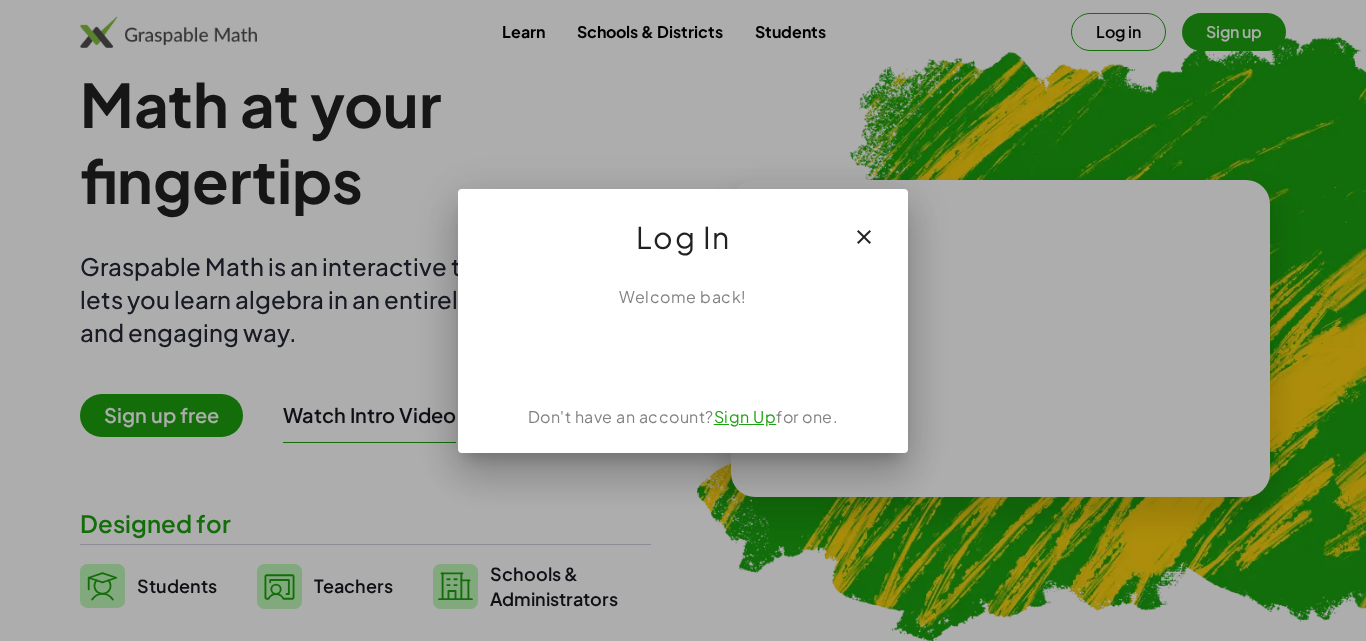 click 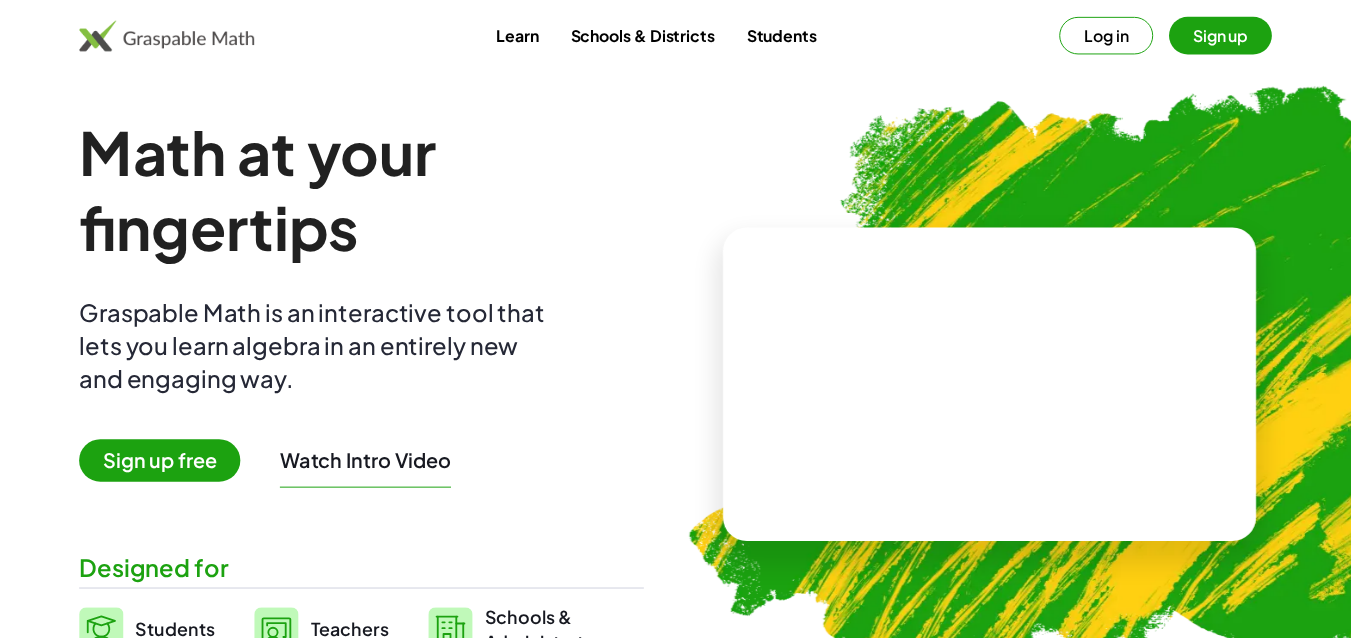 scroll, scrollTop: 46, scrollLeft: 0, axis: vertical 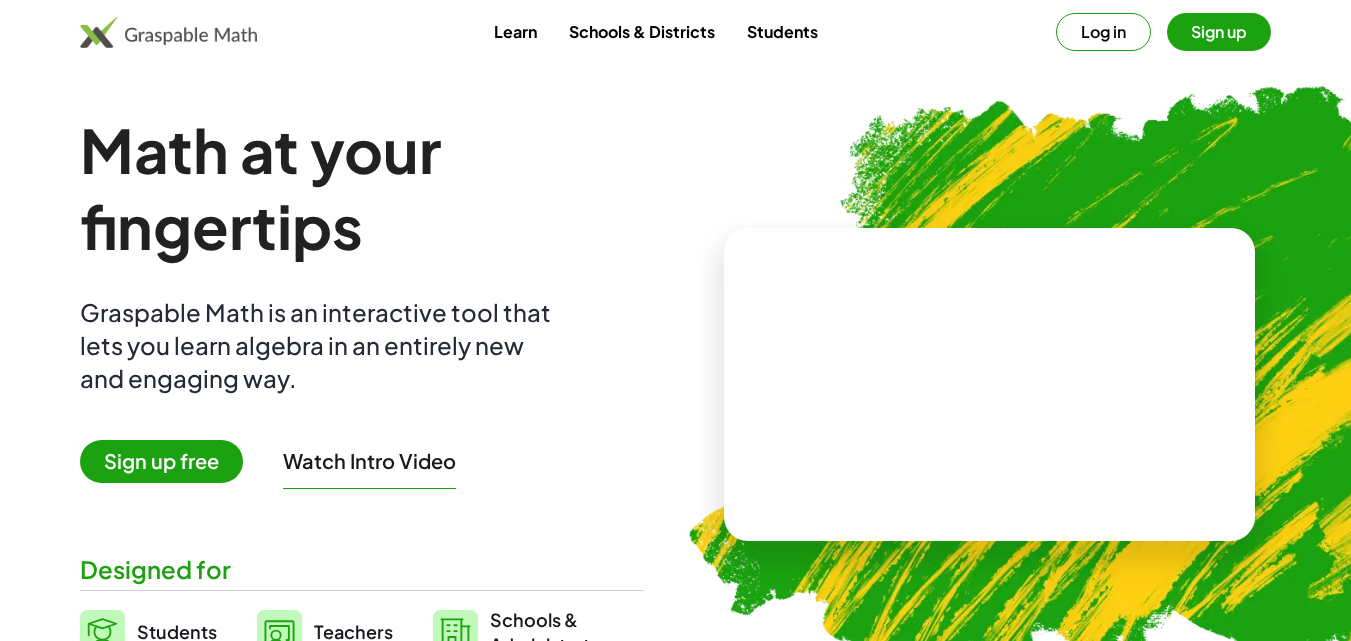 click at bounding box center [1090, 375] 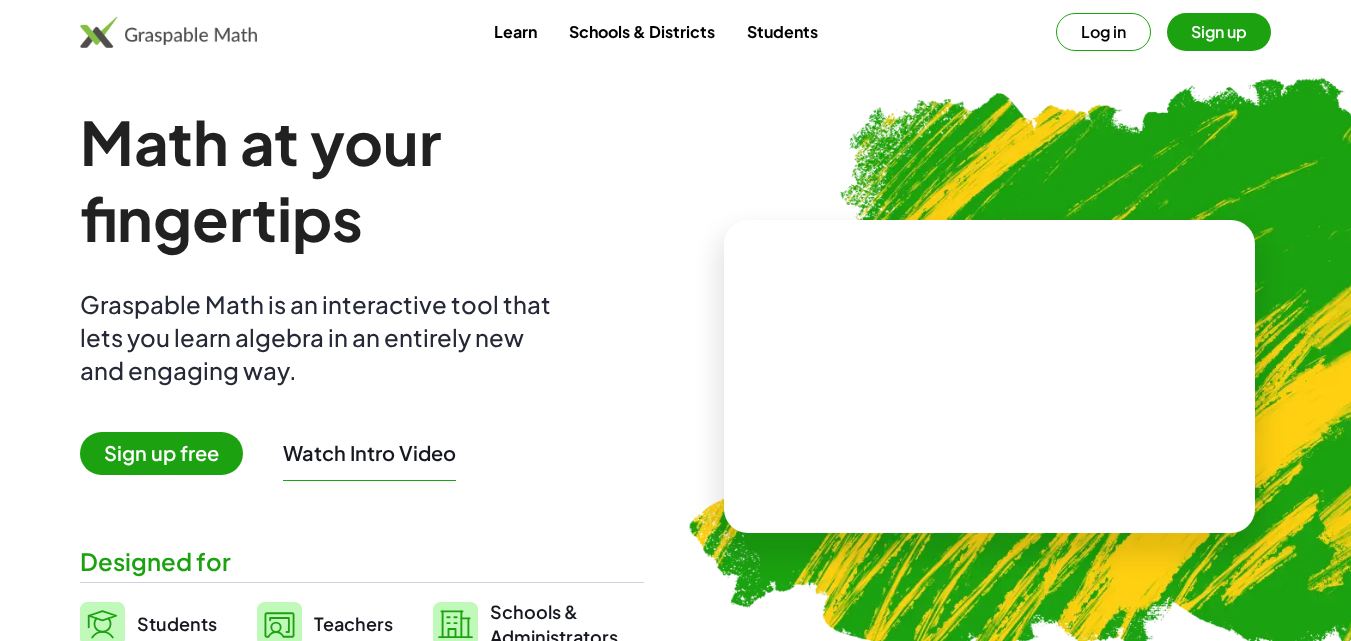 scroll, scrollTop: 13, scrollLeft: 0, axis: vertical 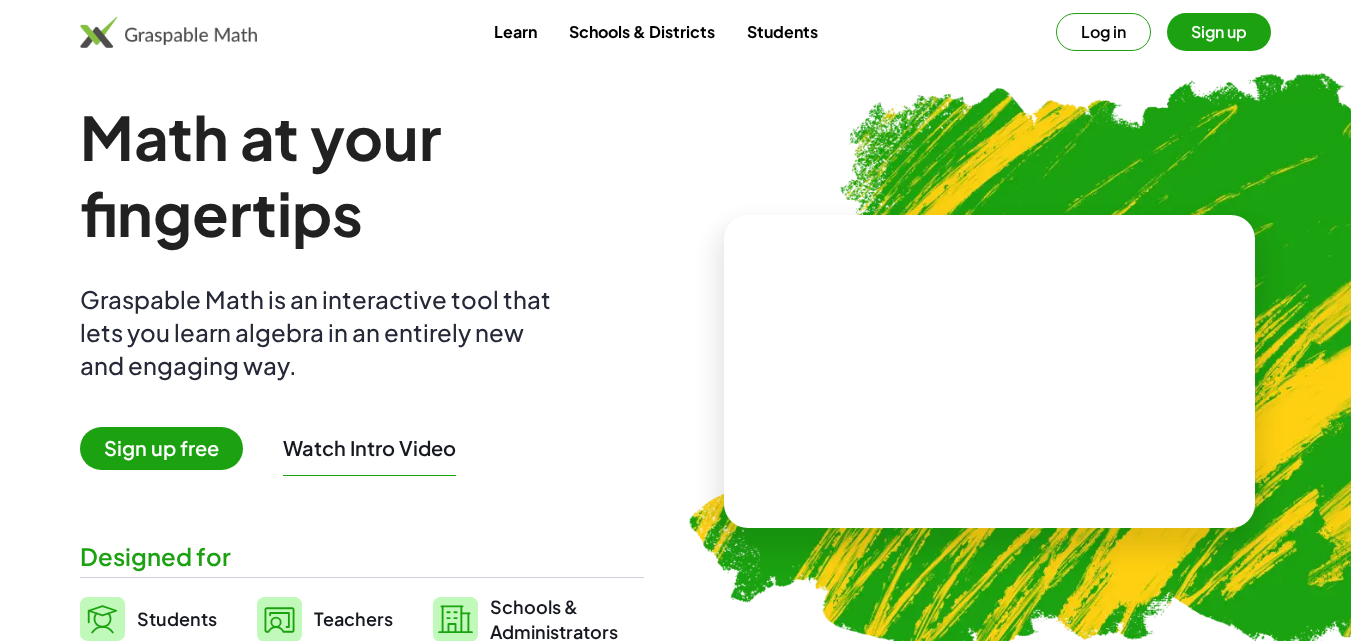 click on "Log in" at bounding box center (1103, 32) 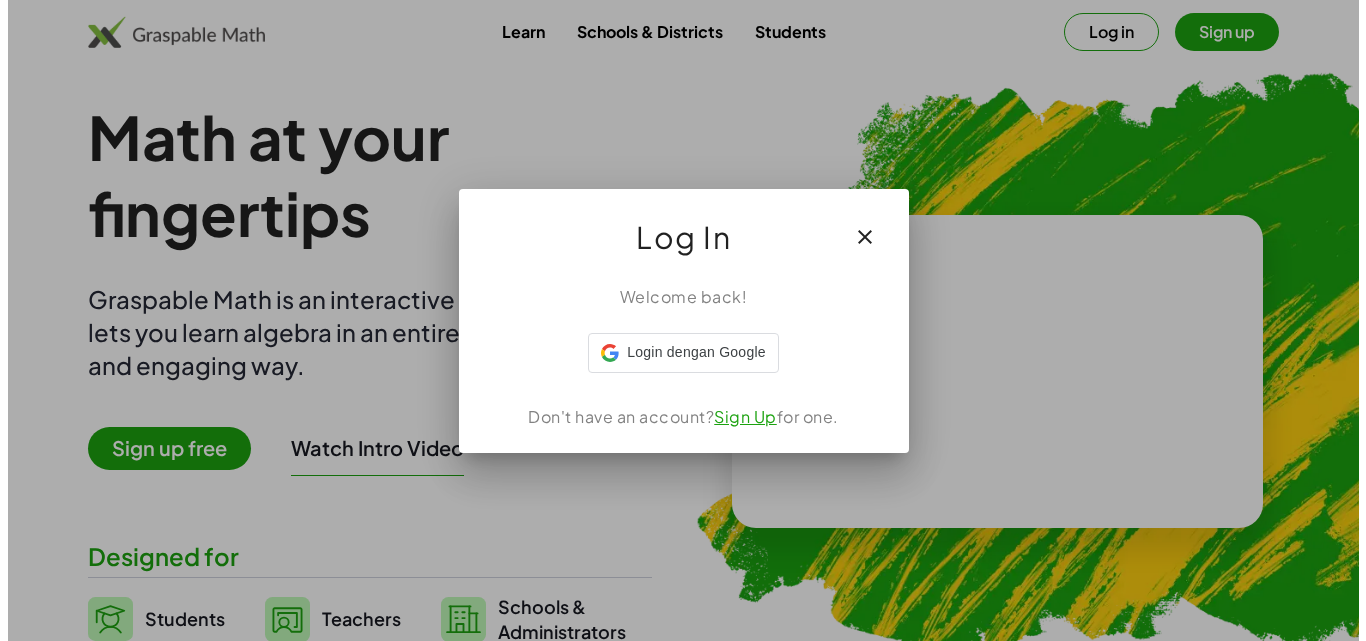 scroll, scrollTop: 0, scrollLeft: 0, axis: both 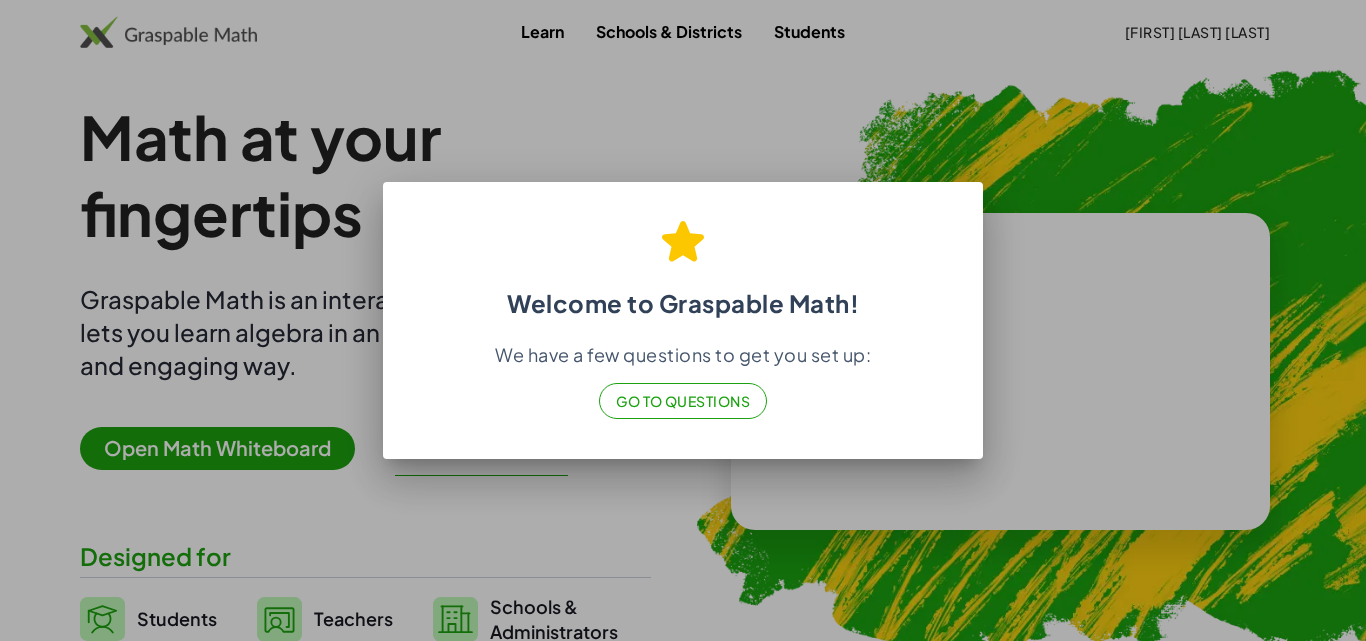 click at bounding box center (683, 320) 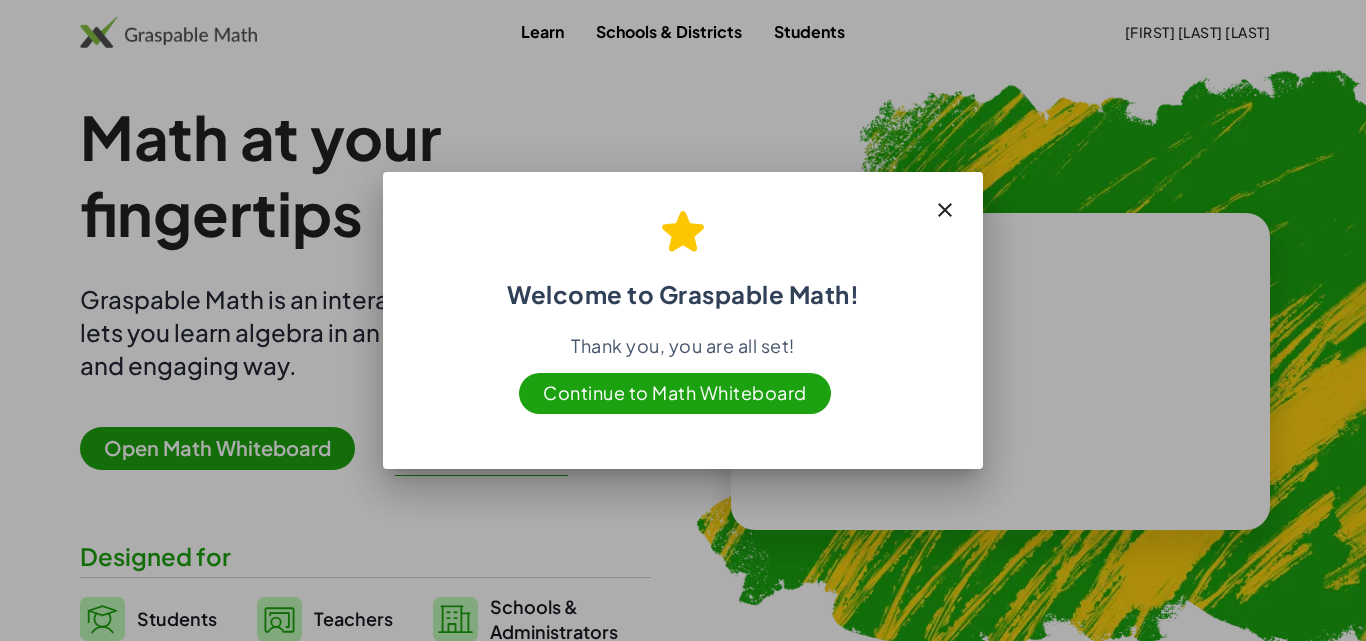 click 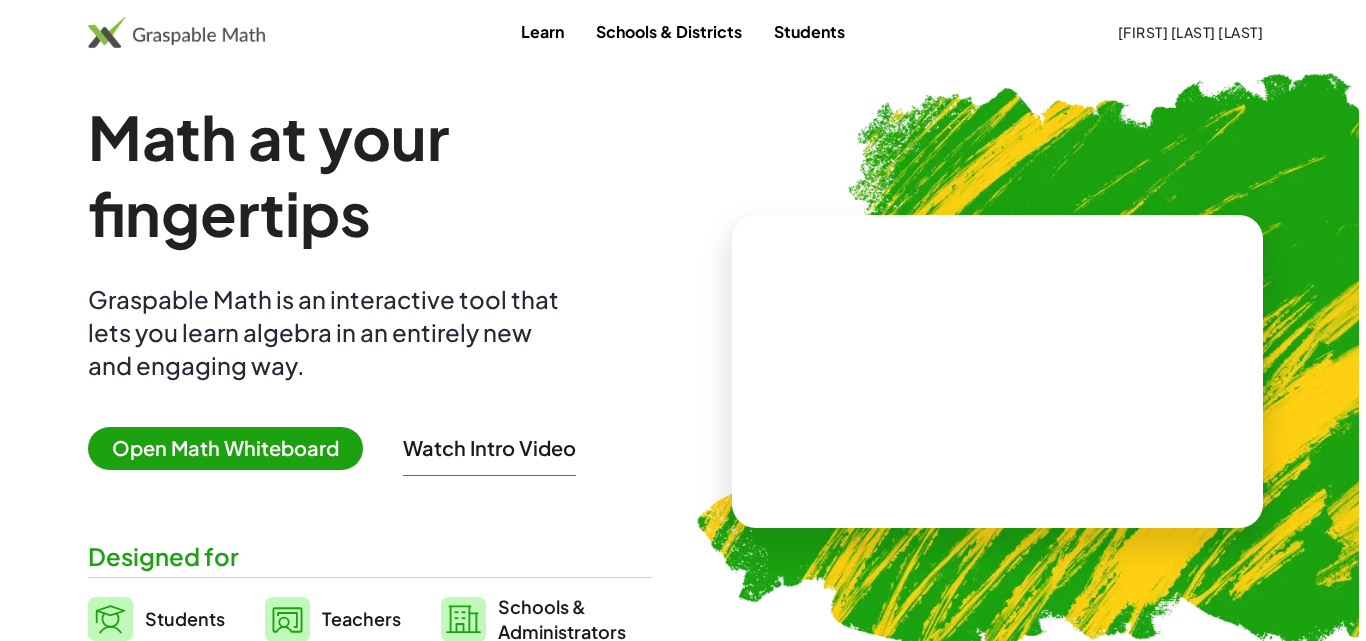 scroll, scrollTop: 0, scrollLeft: 0, axis: both 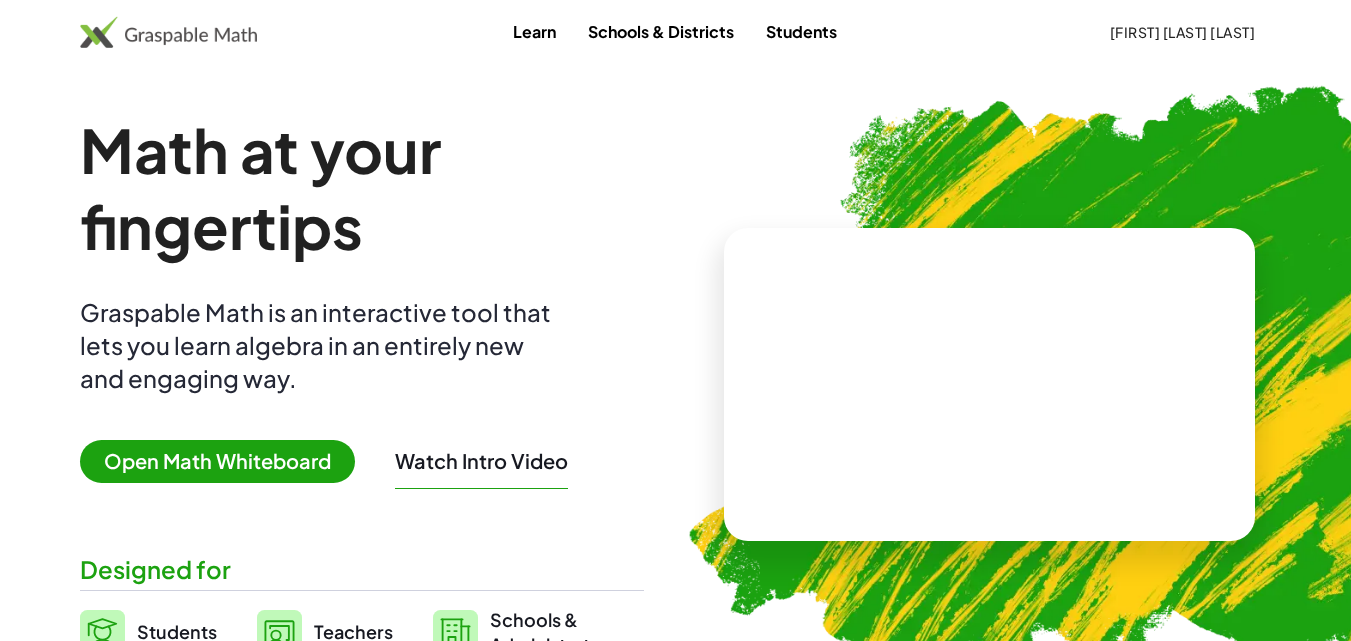 click at bounding box center (1090, 375) 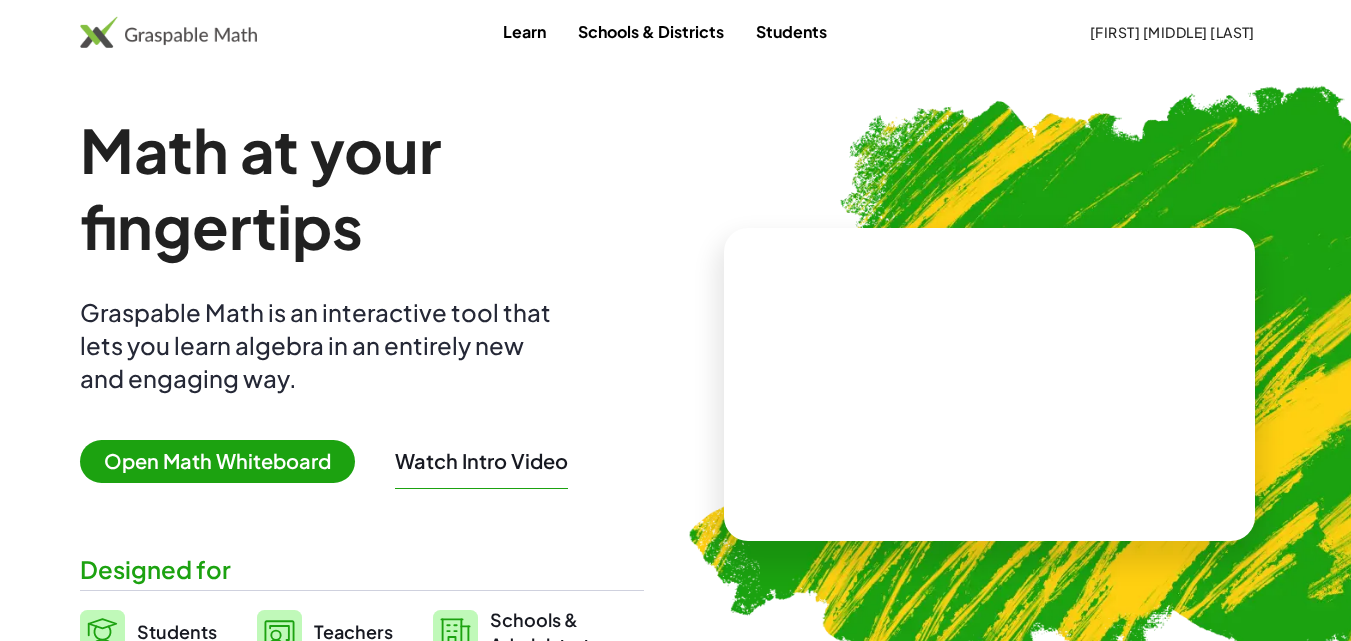 scroll, scrollTop: 0, scrollLeft: 0, axis: both 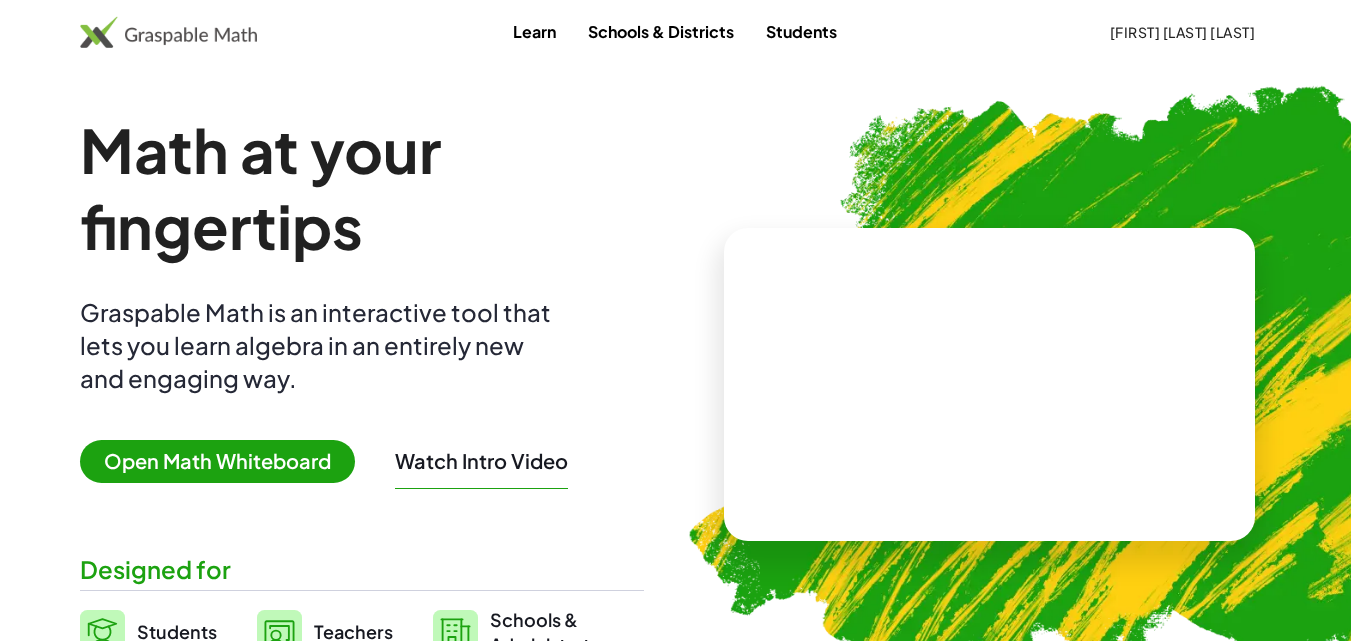 click on "Learn Schools & Districts Students [FIRST] [LAST]" 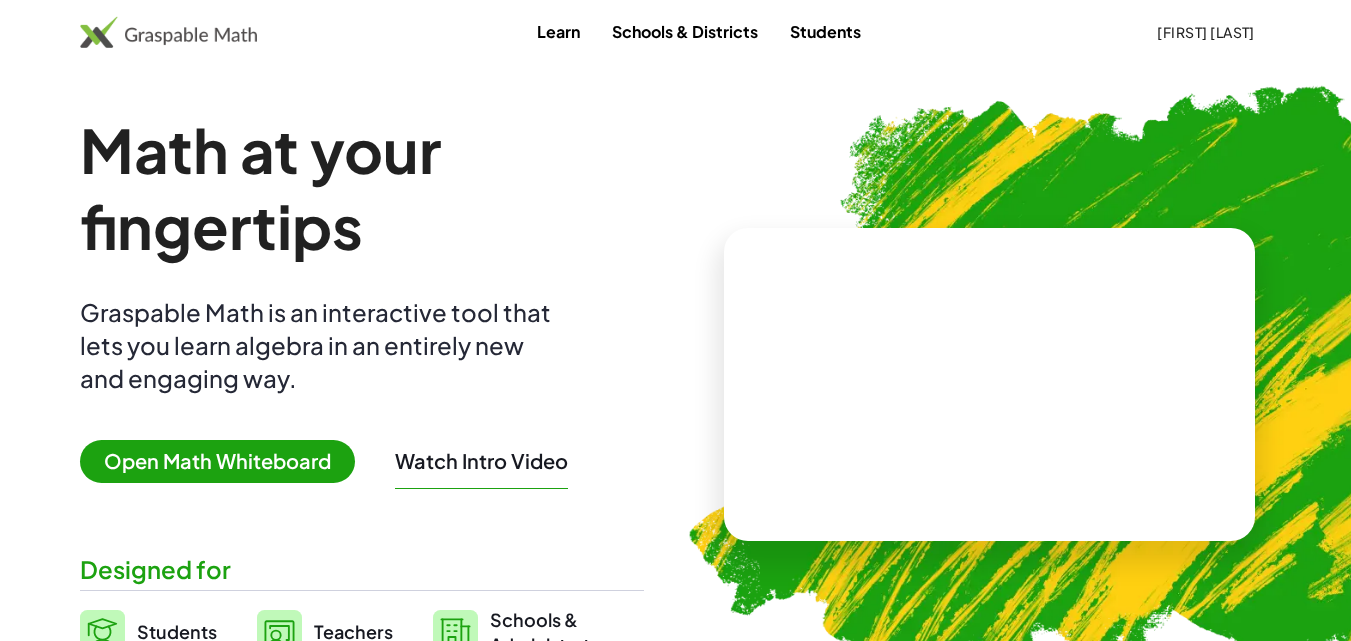 scroll, scrollTop: 0, scrollLeft: 0, axis: both 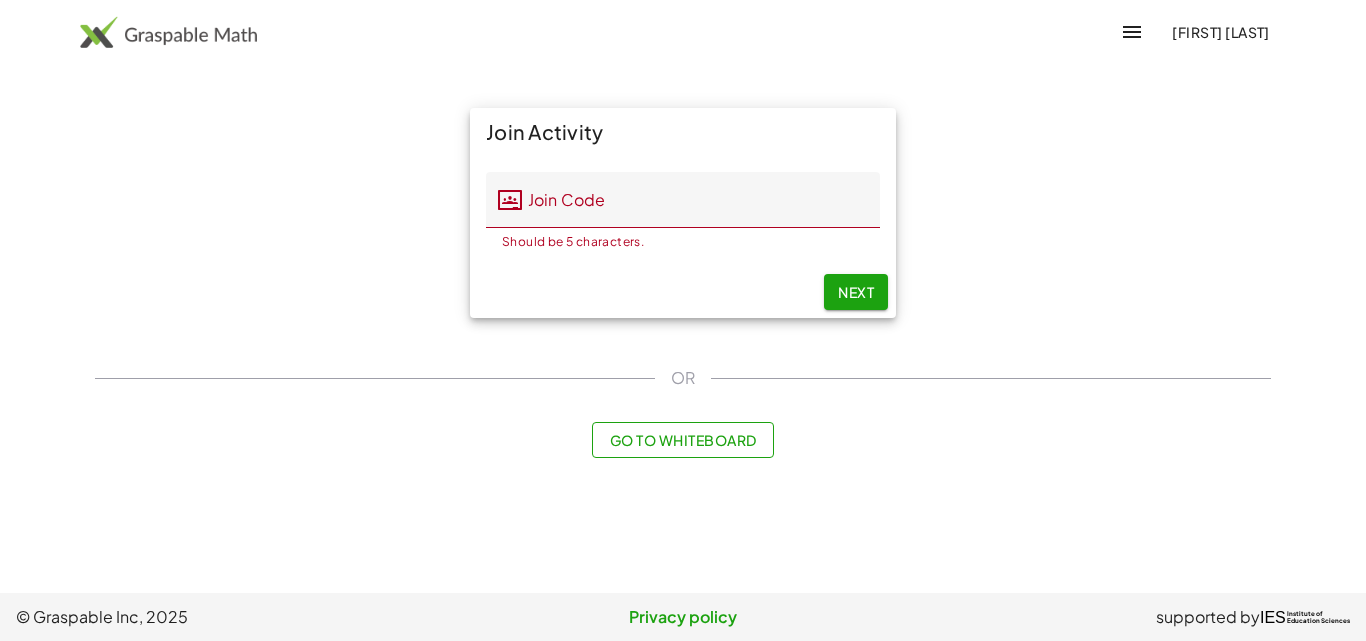 click on "[FIRST] [LAST]" 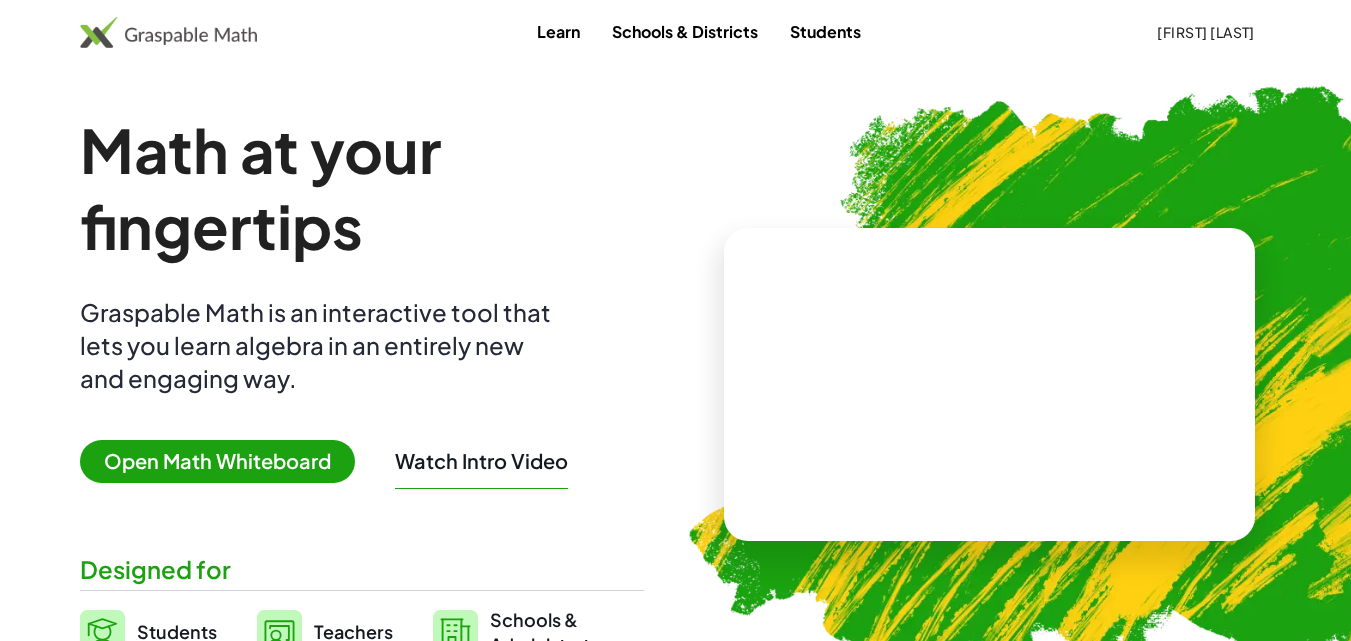 click on "Learn Schools & Districts Students [FIRST] [LAST]" 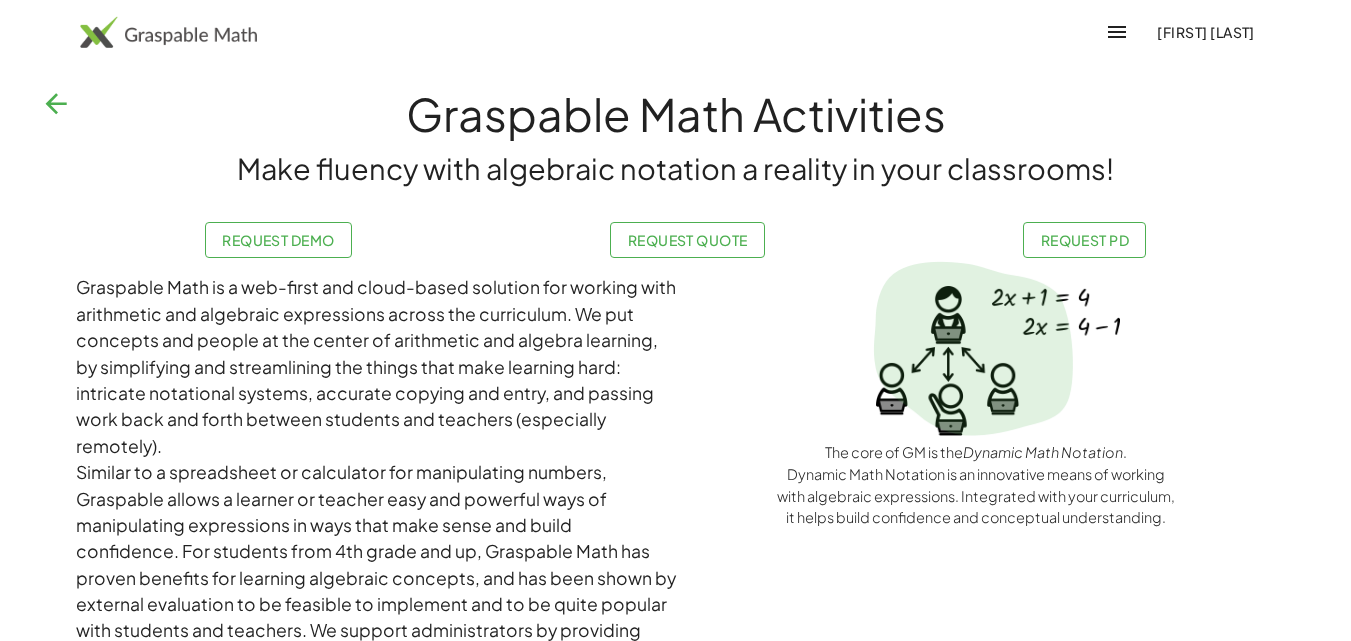 click 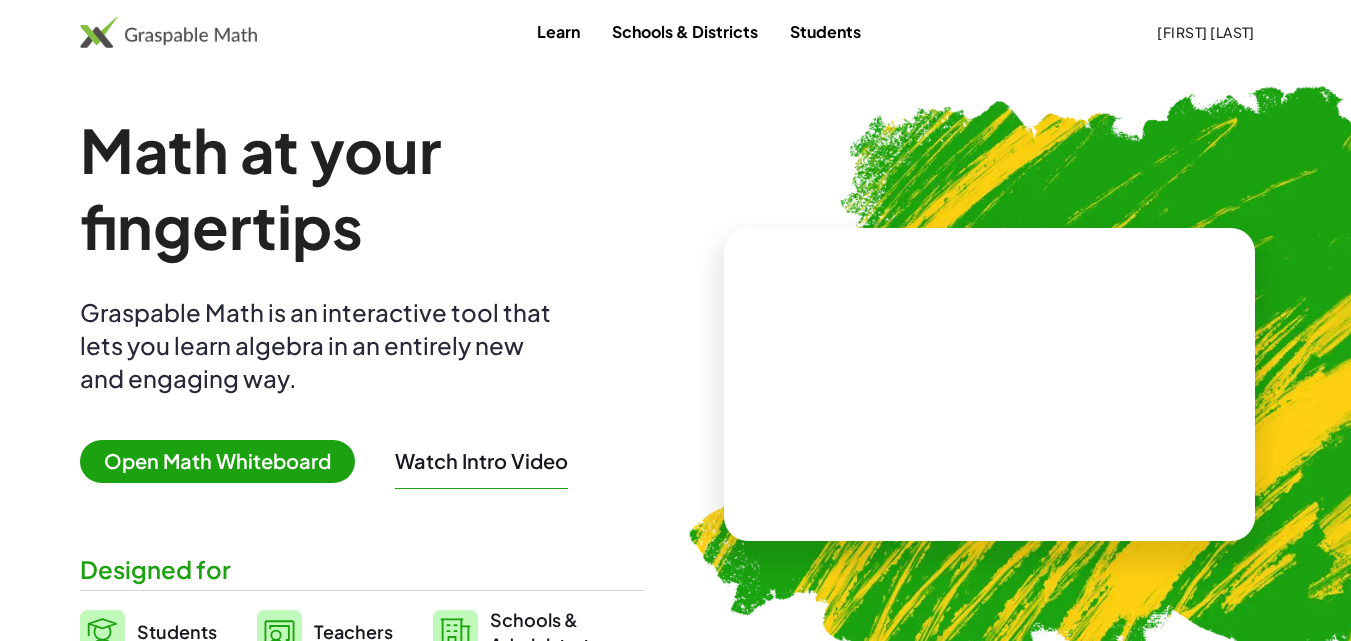 click on "Learn" at bounding box center (558, 31) 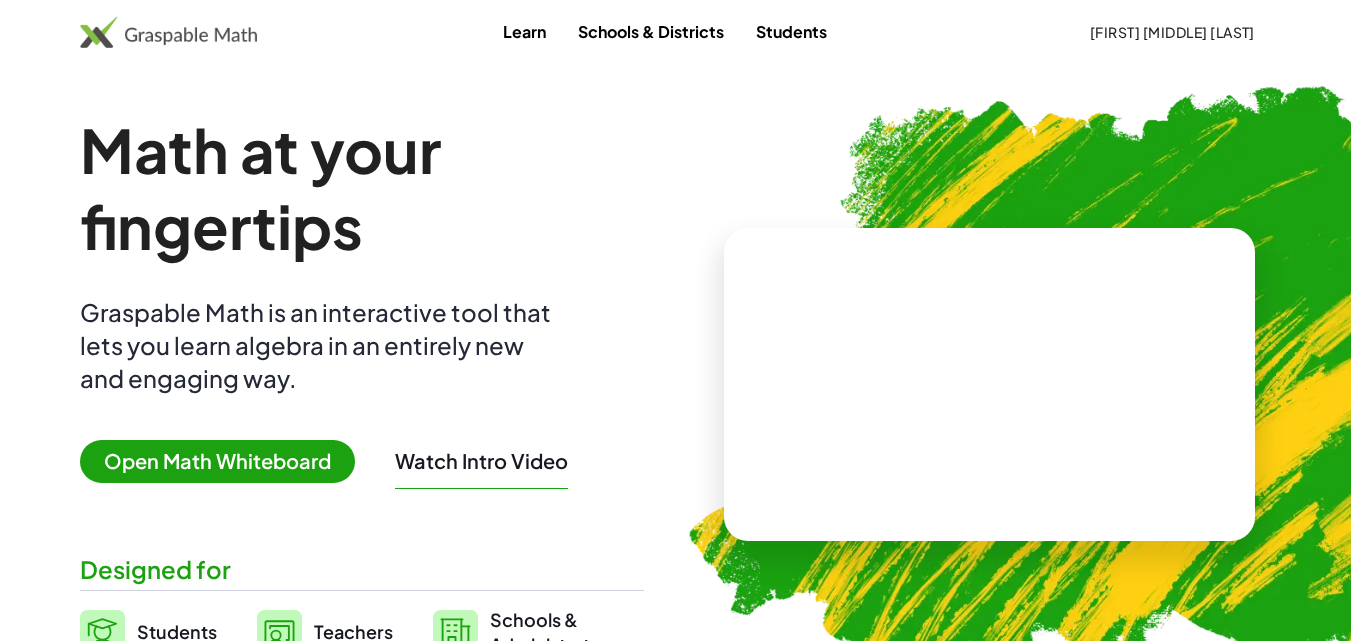 scroll, scrollTop: 0, scrollLeft: 0, axis: both 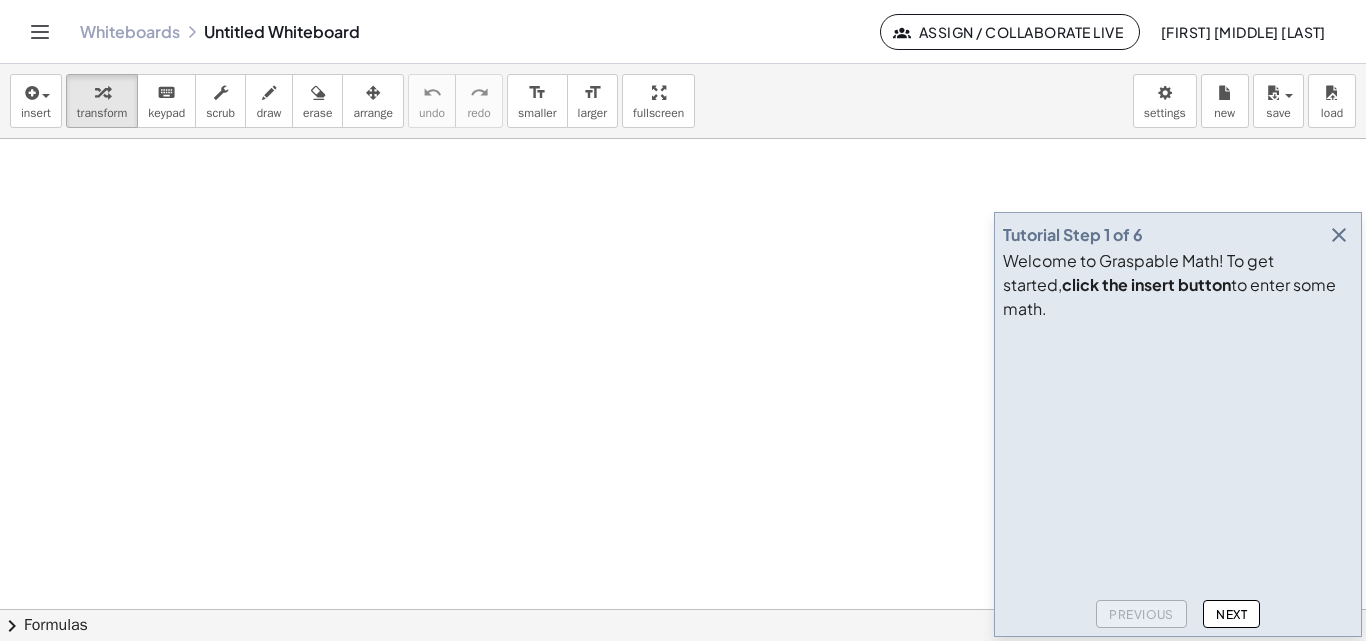 click at bounding box center (40, 32) 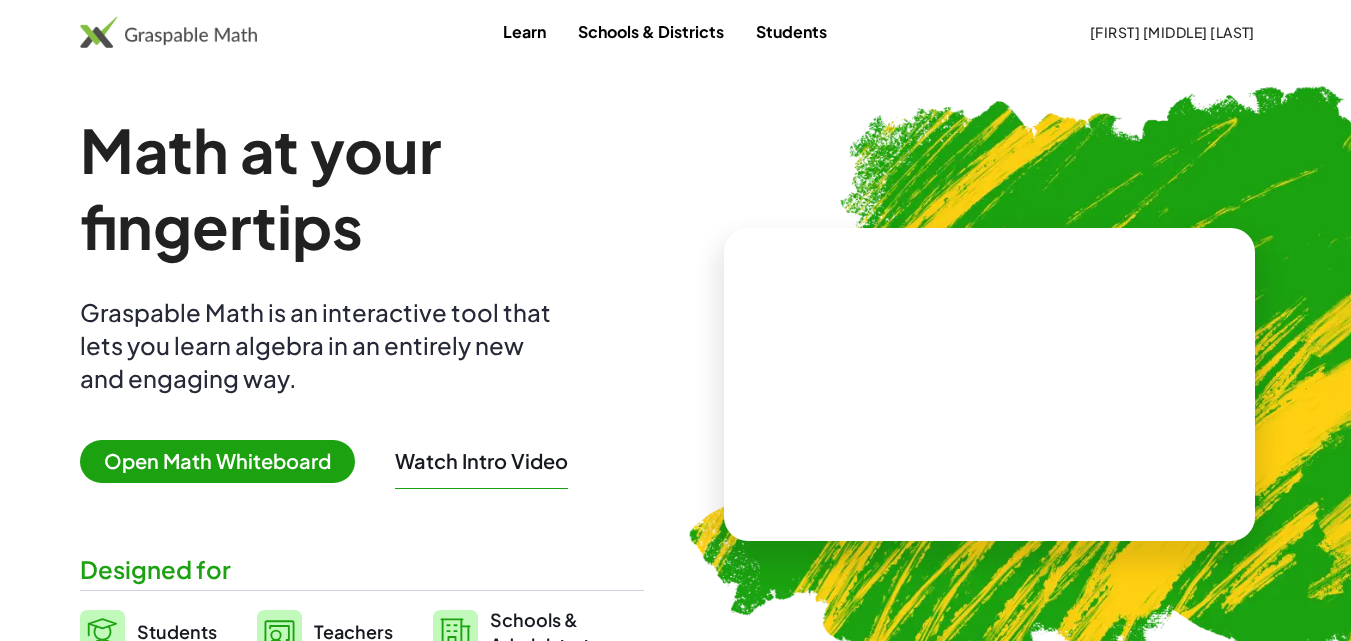 click at bounding box center [1090, 375] 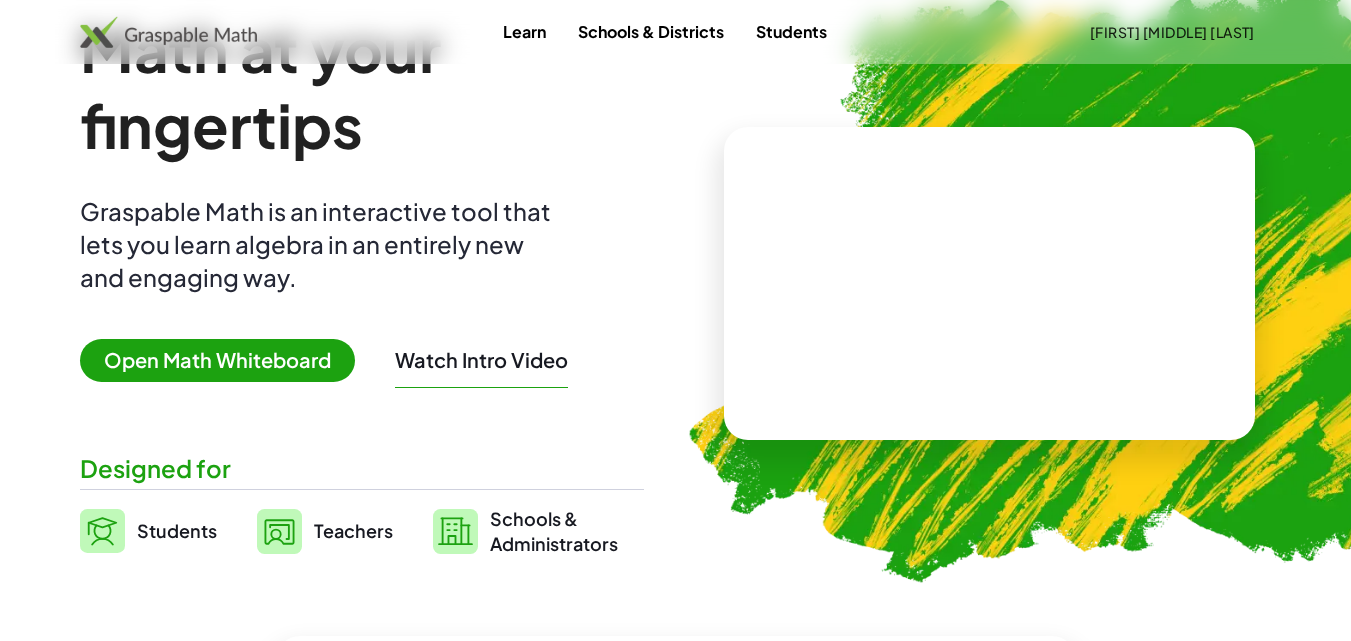 scroll, scrollTop: 104, scrollLeft: 0, axis: vertical 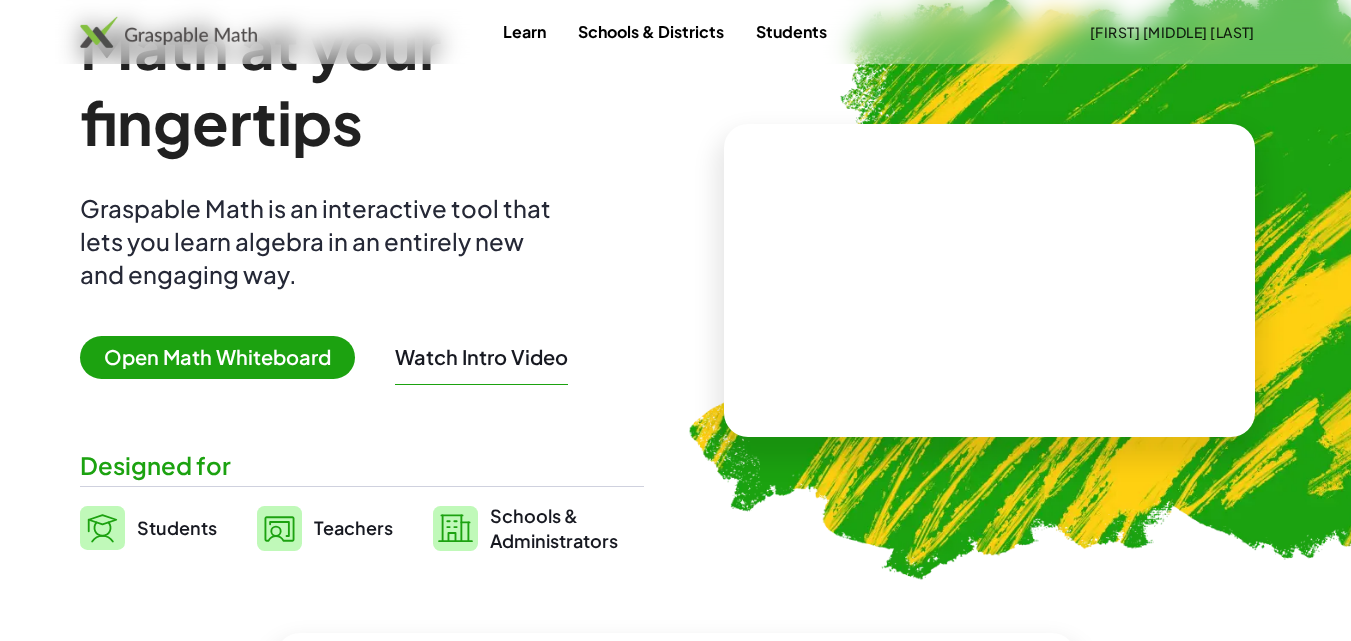 click on "Teachers" at bounding box center [353, 527] 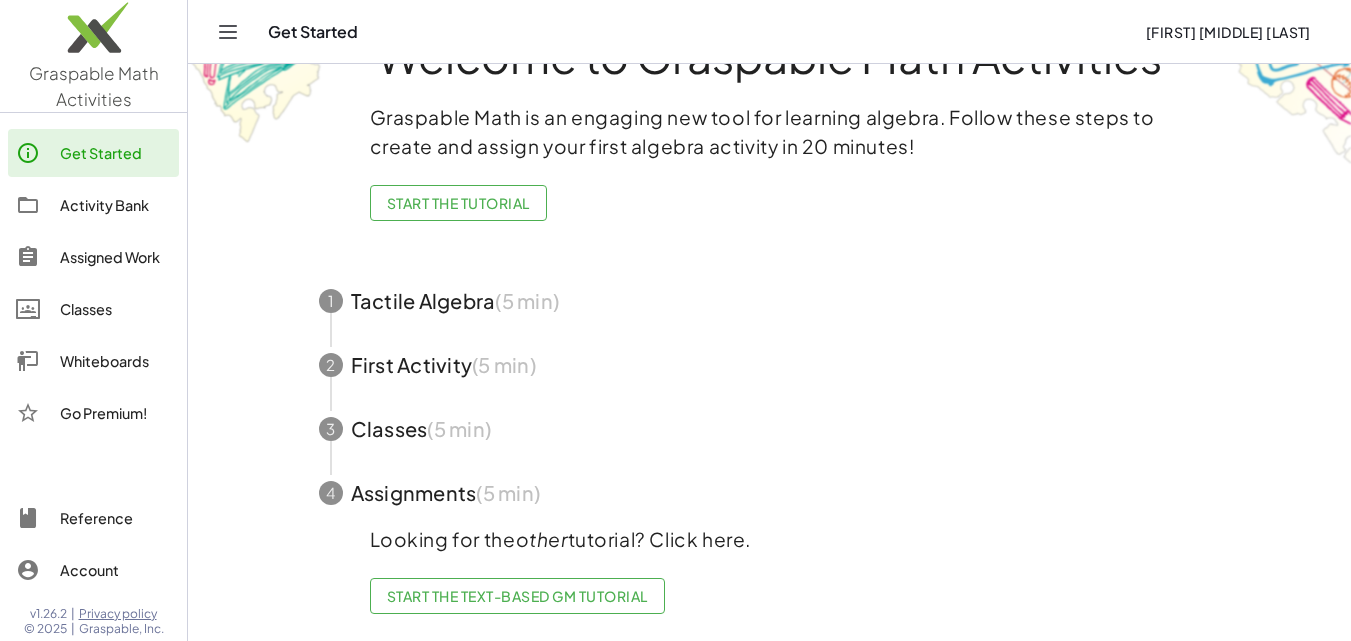 scroll, scrollTop: 76, scrollLeft: 0, axis: vertical 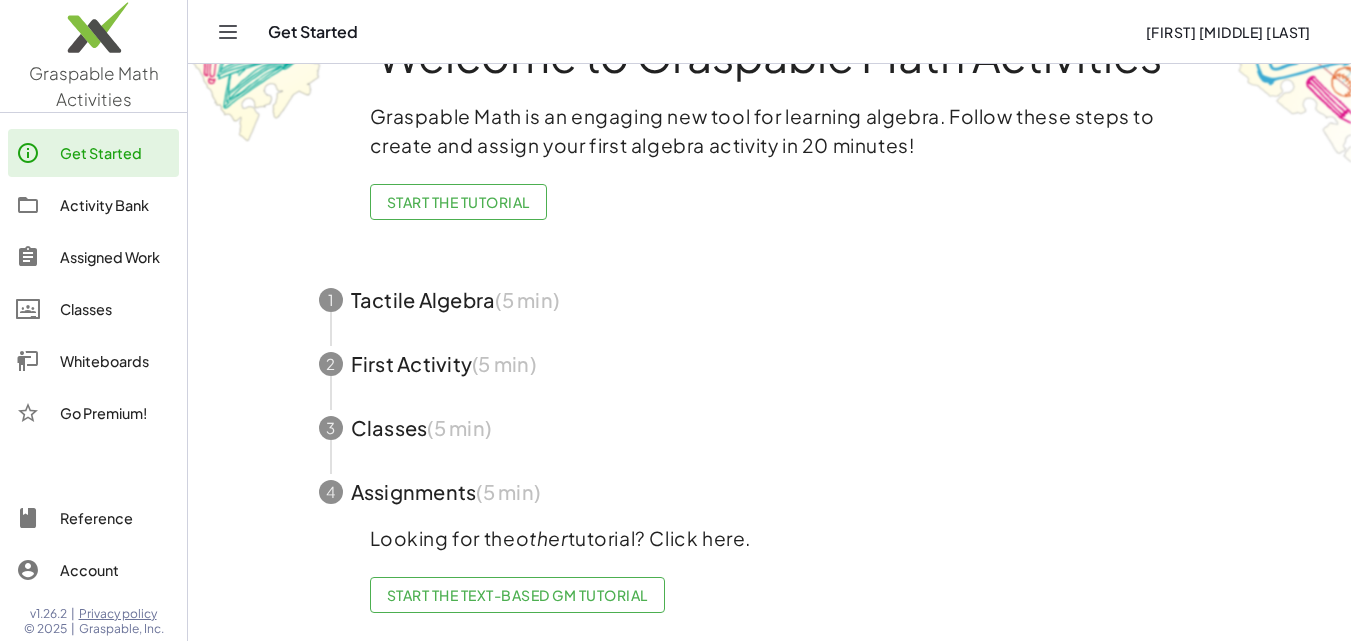 click at bounding box center [770, 300] 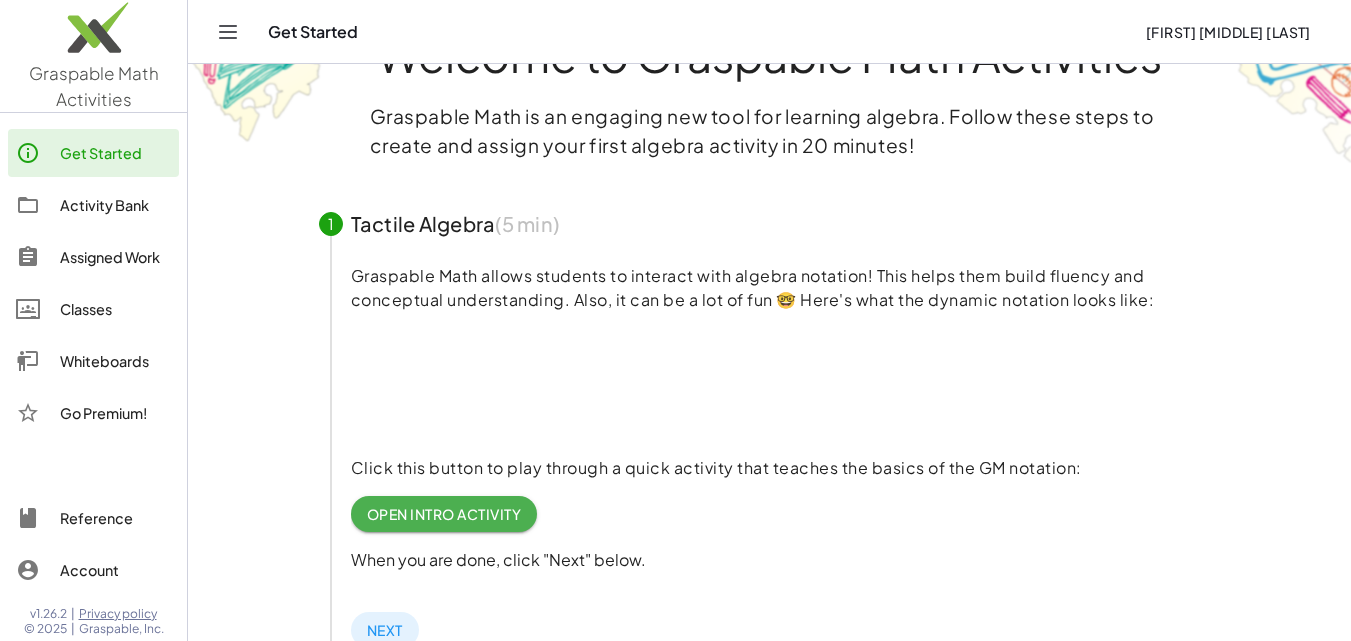scroll, scrollTop: 0, scrollLeft: 0, axis: both 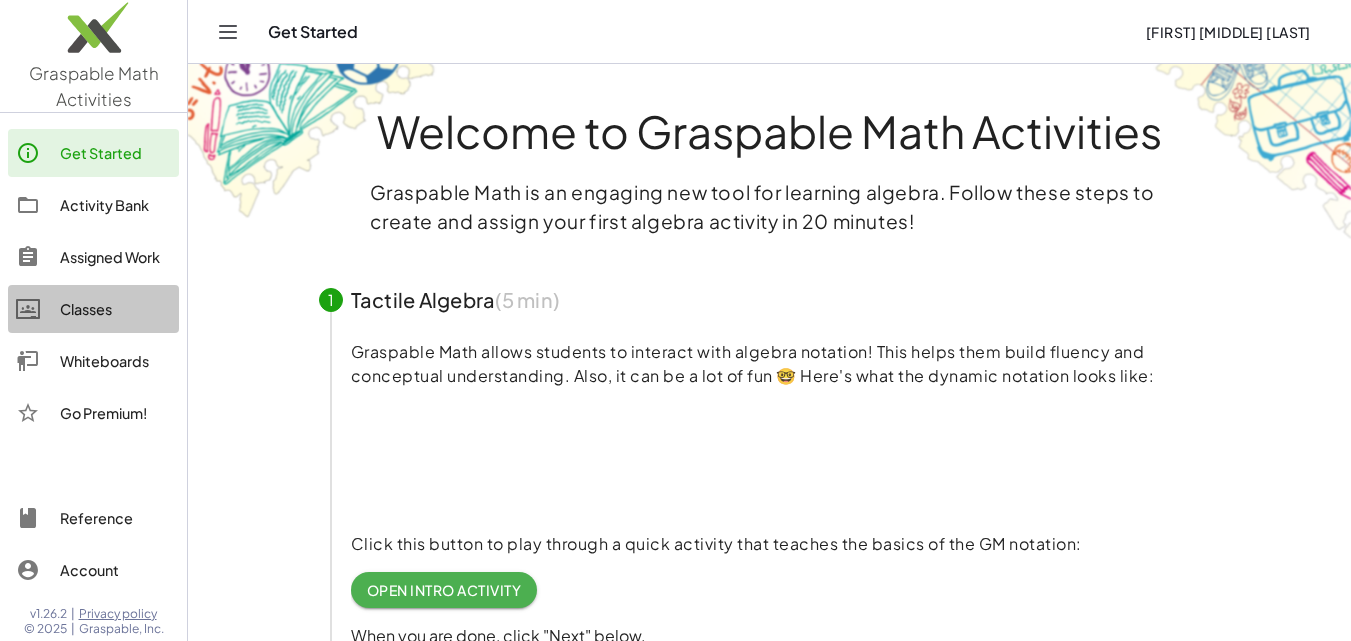 click on "Classes" 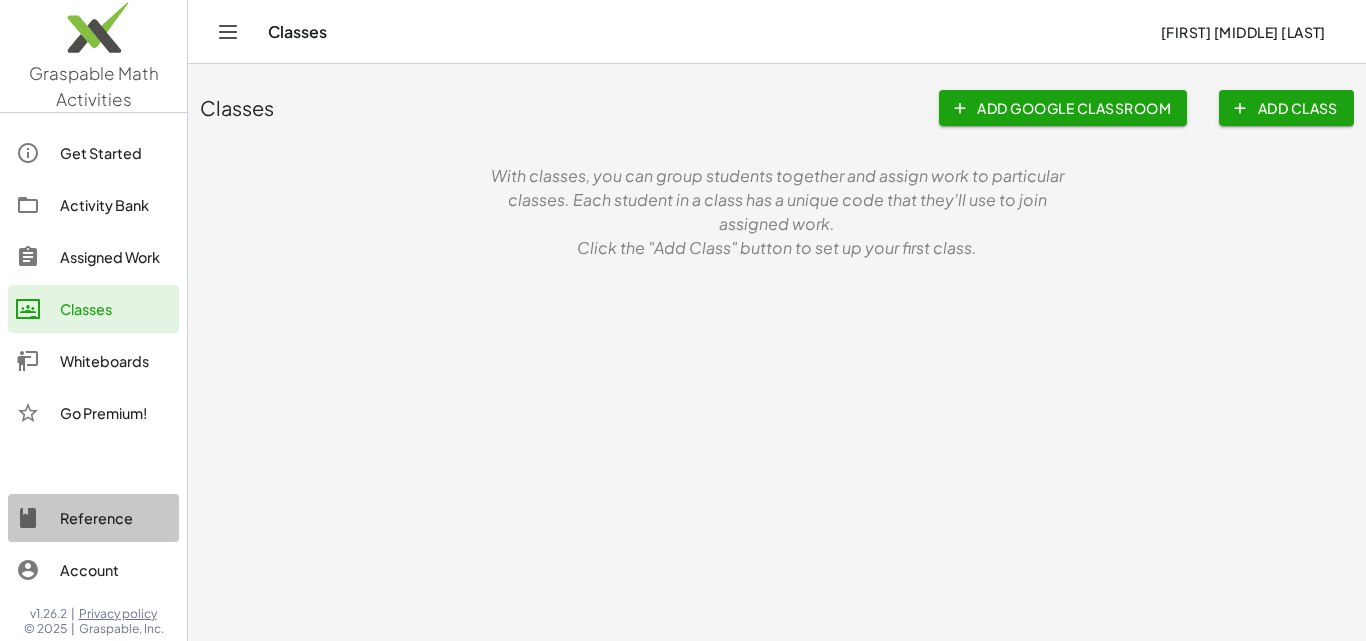 click on "Reference" 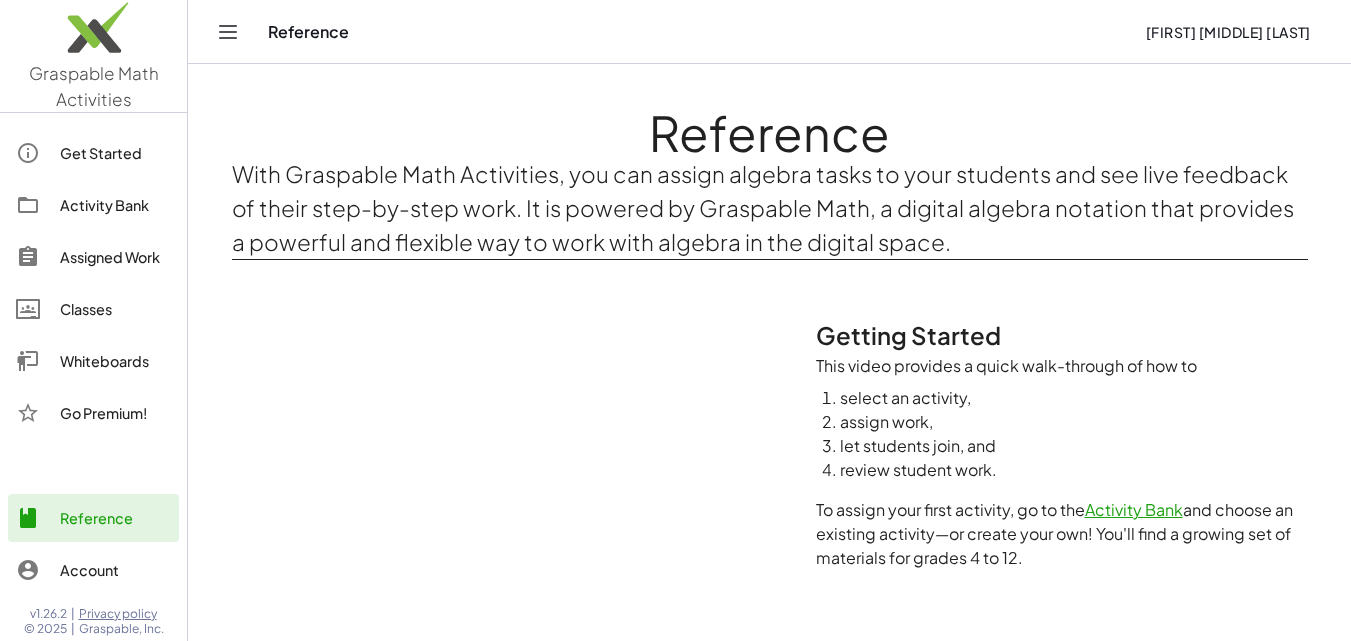 click on "Get Started" 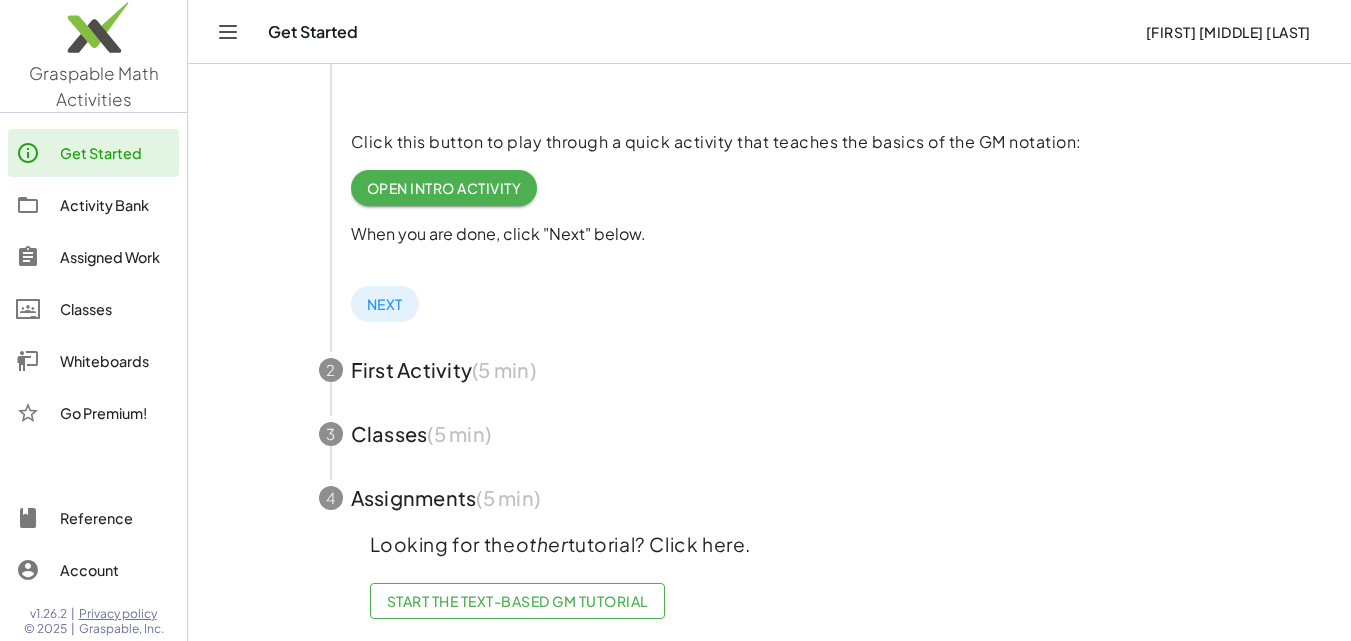scroll, scrollTop: 408, scrollLeft: 0, axis: vertical 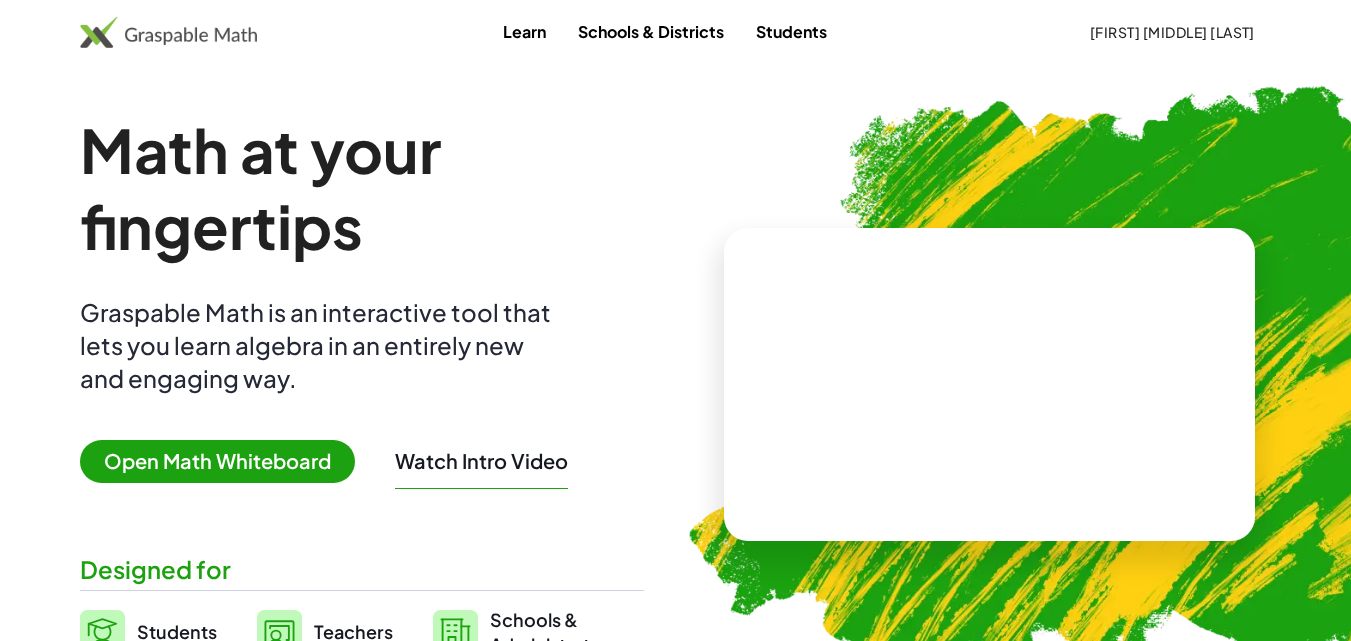 click on "Learn" at bounding box center (524, 31) 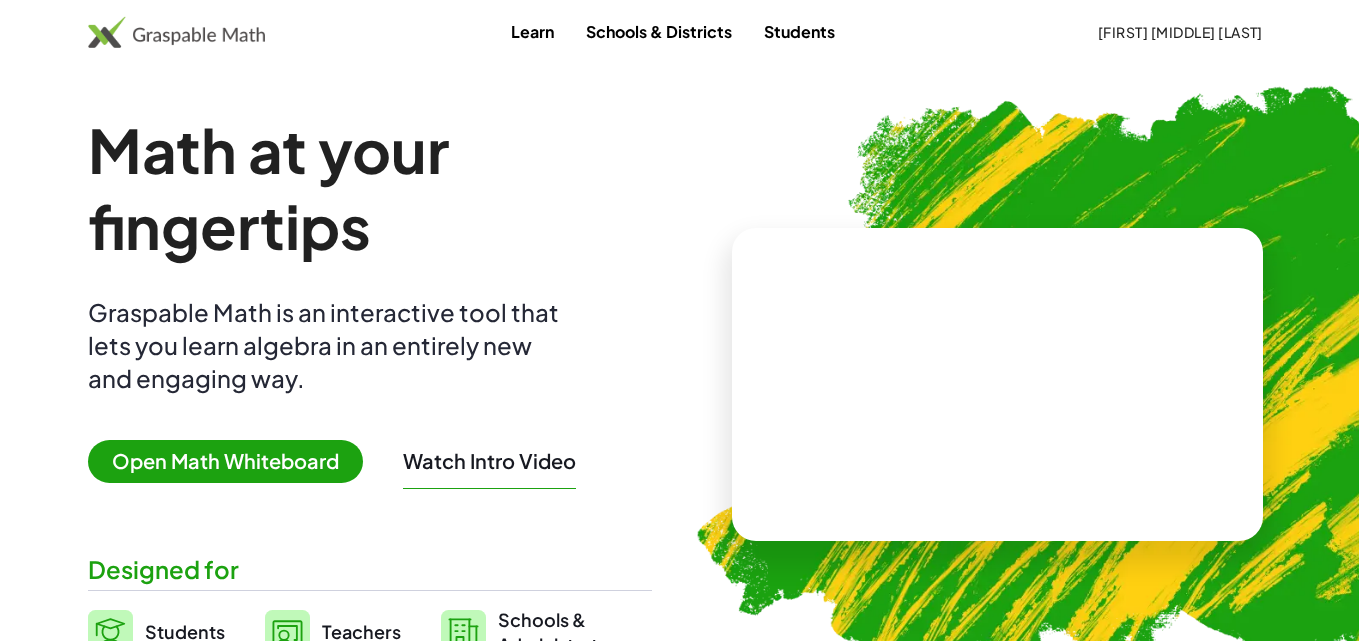scroll, scrollTop: 0, scrollLeft: 0, axis: both 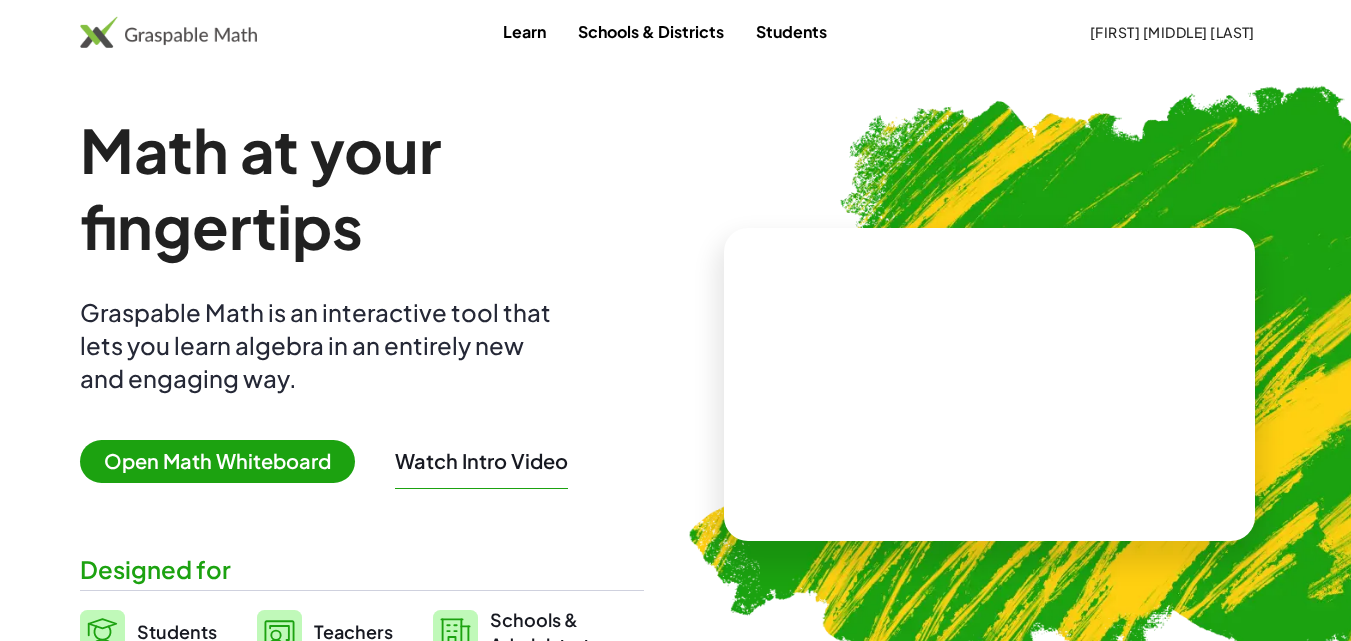 click on "Open Math Whiteboard" at bounding box center (217, 461) 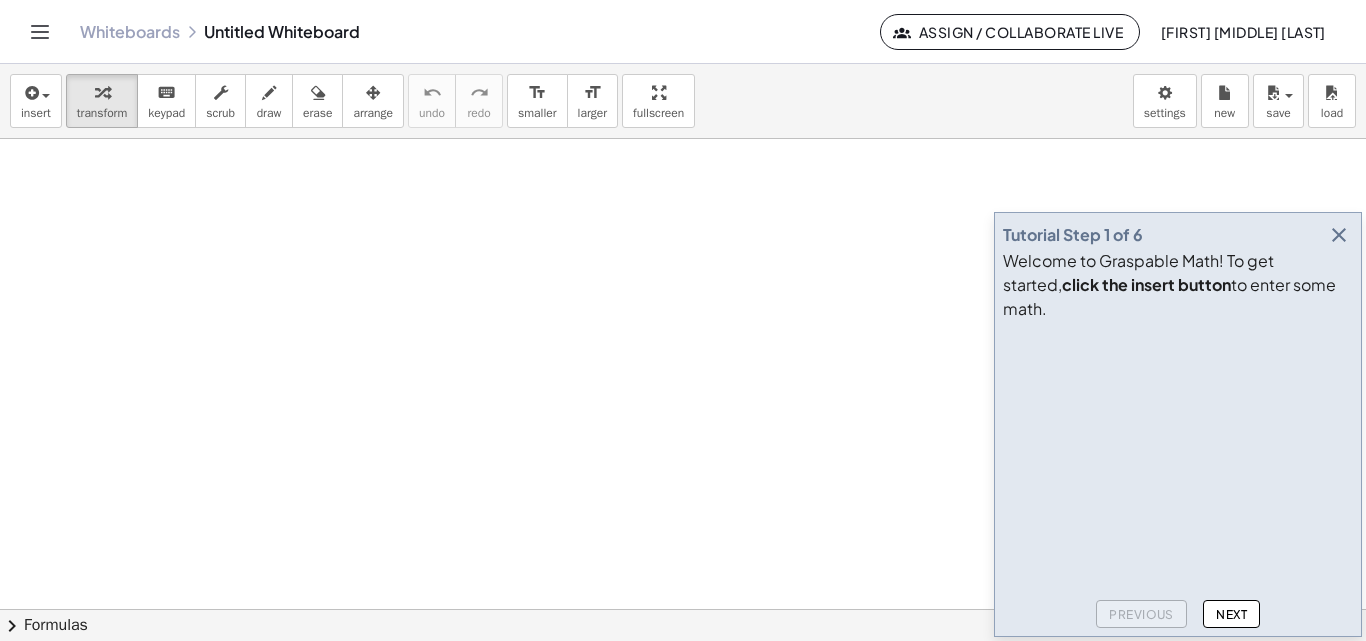 click at bounding box center [1339, 235] 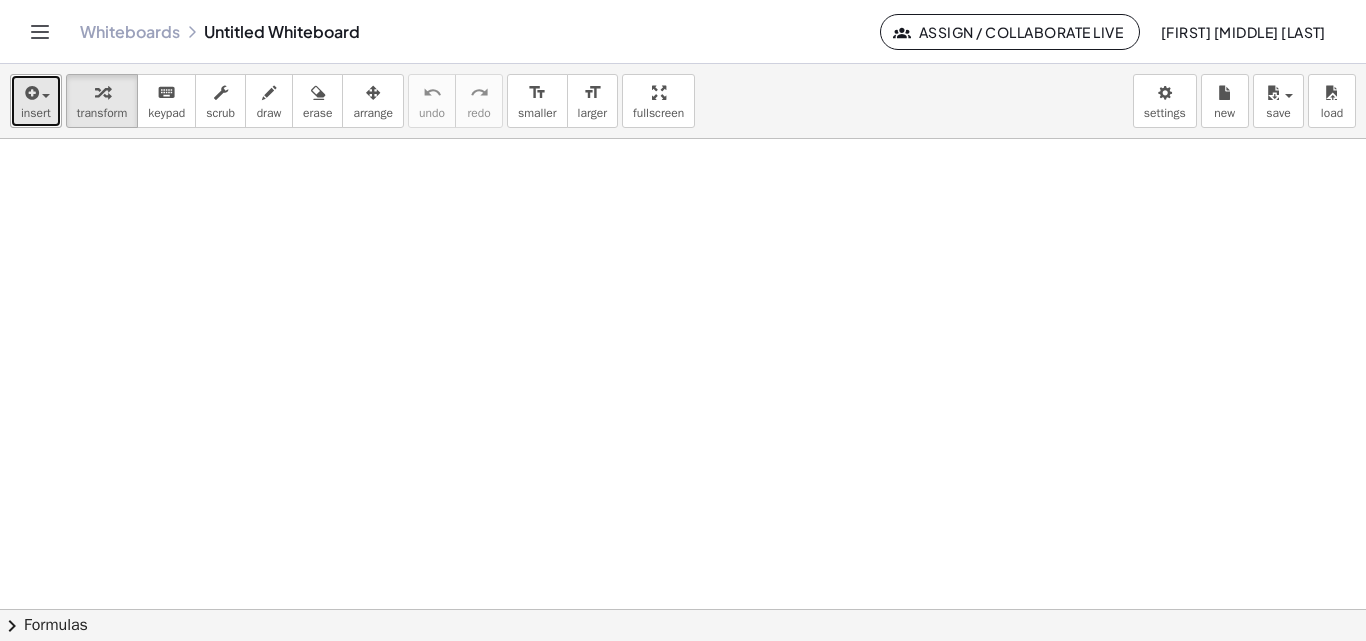 click on "insert" at bounding box center [36, 113] 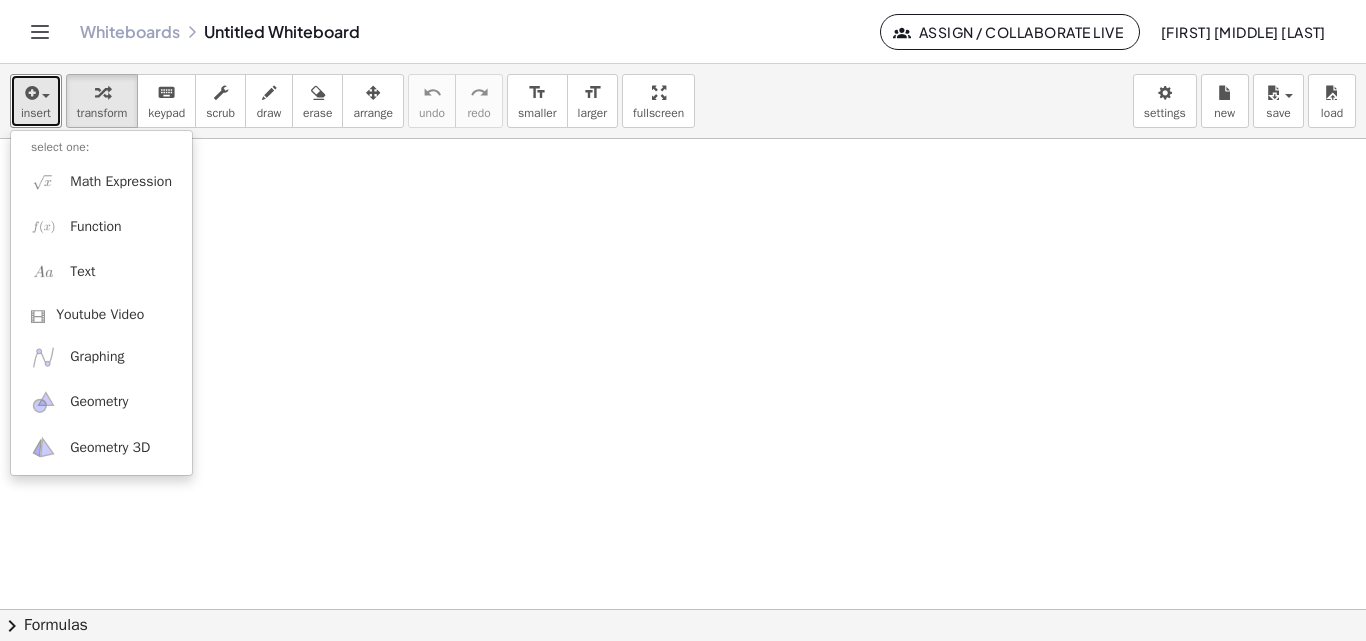 type 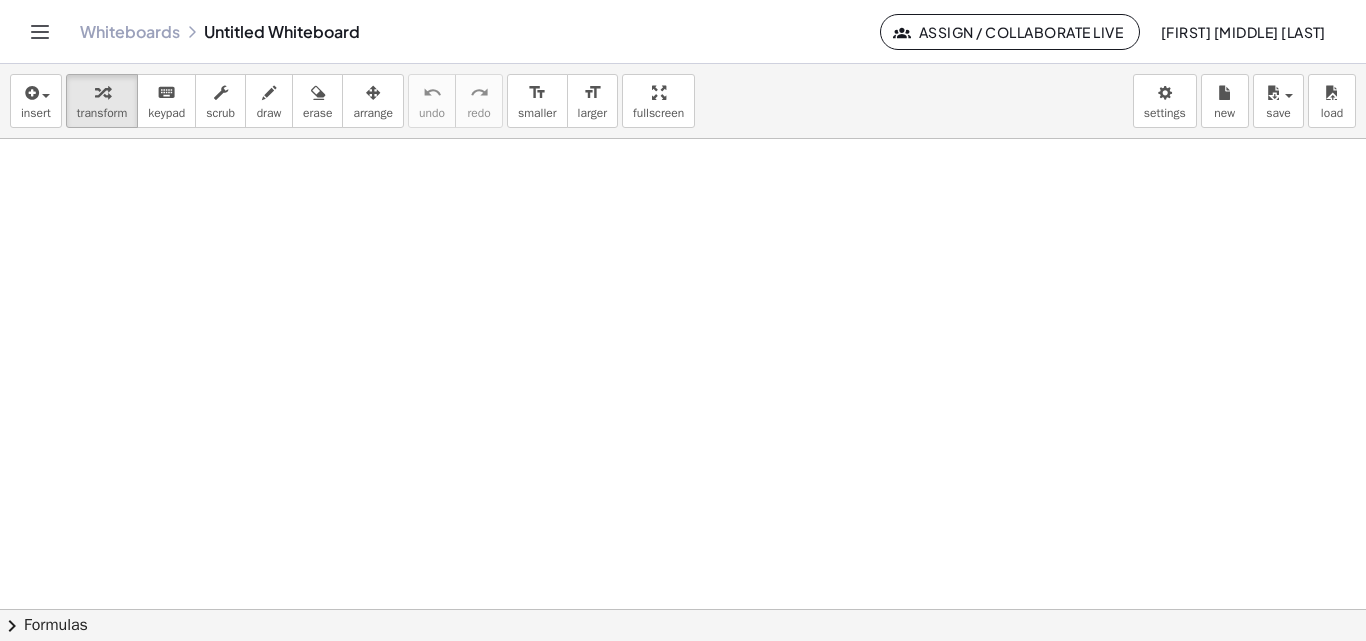 click 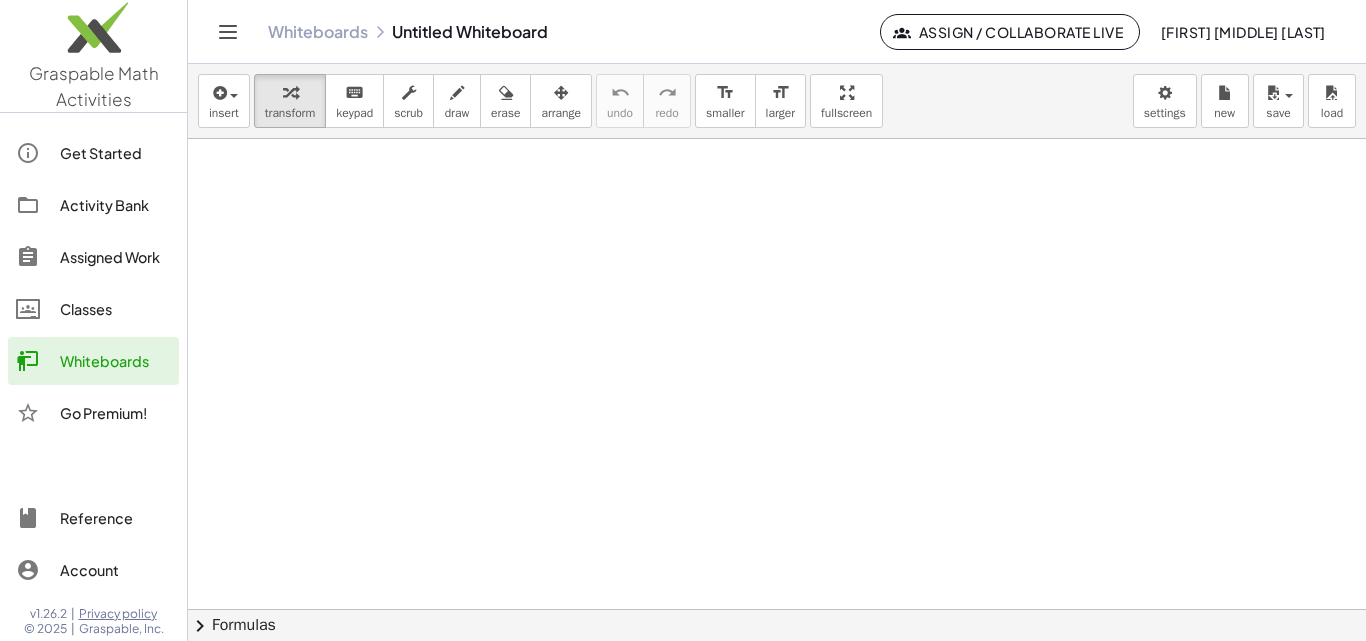 click 